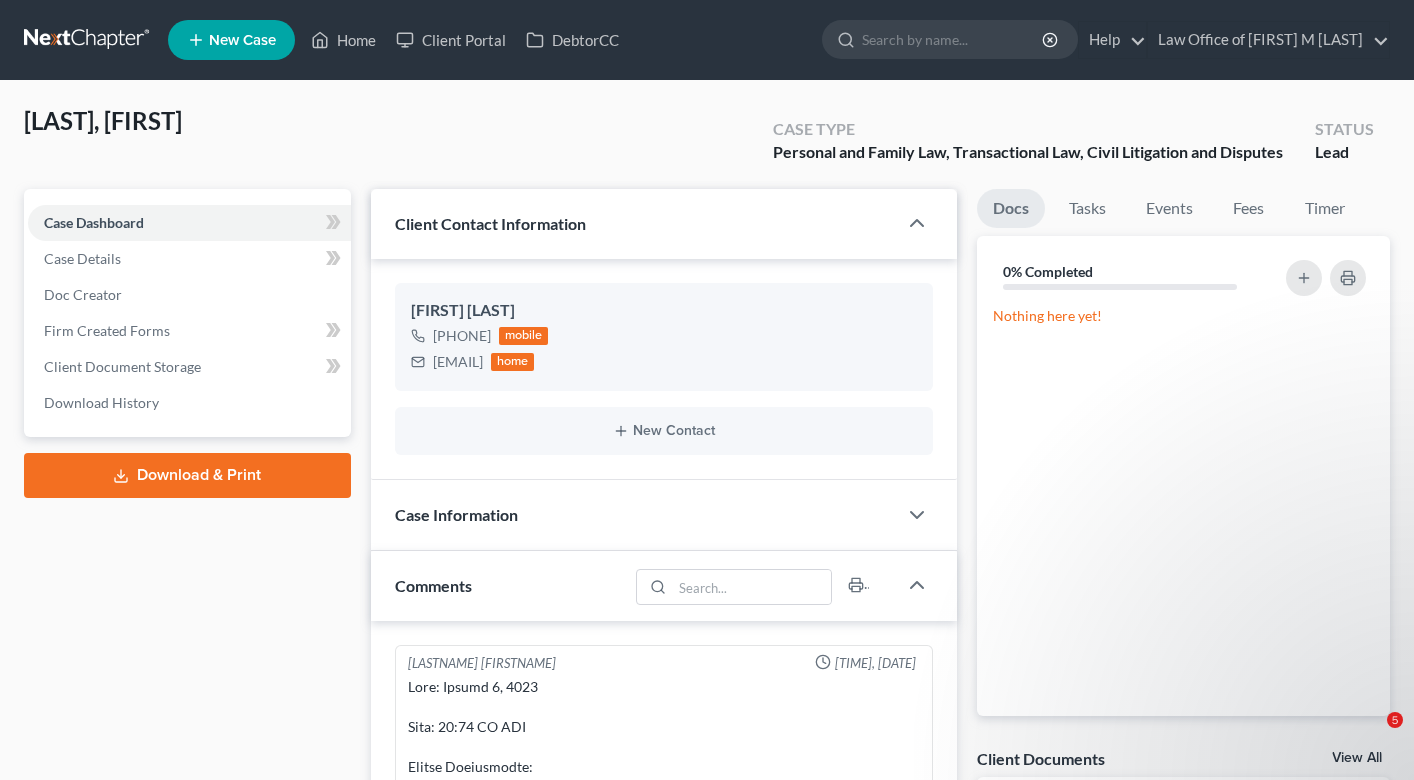 scroll, scrollTop: 0, scrollLeft: 0, axis: both 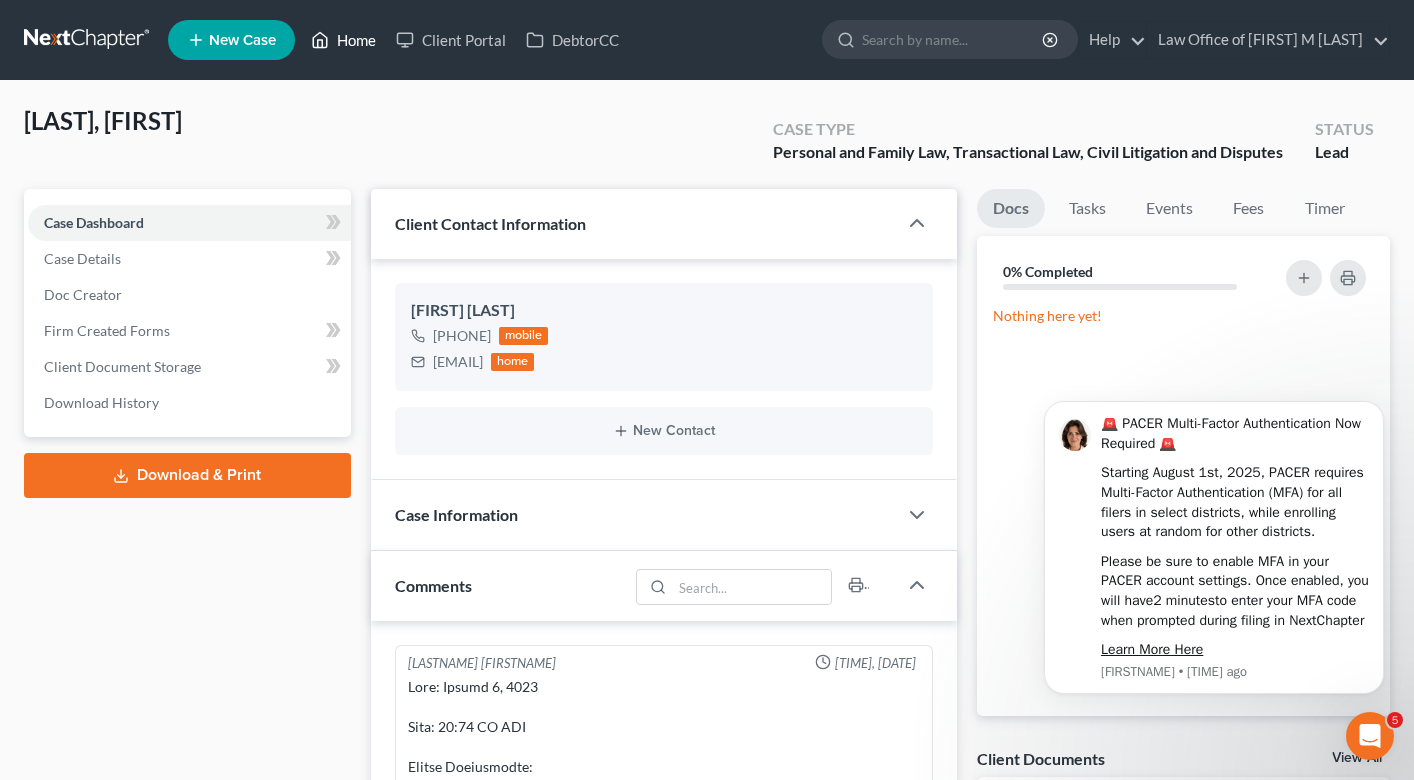 click on "Home" at bounding box center (343, 40) 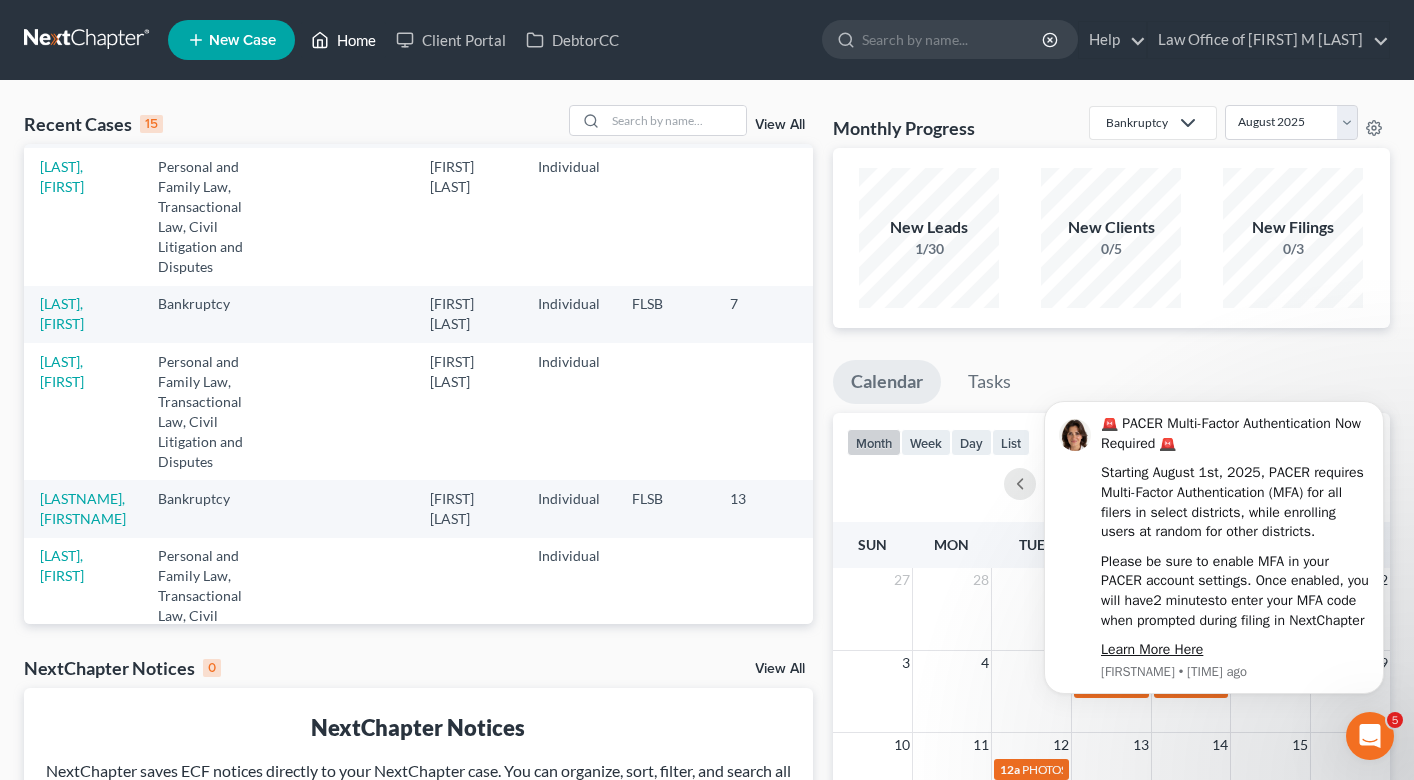 scroll, scrollTop: 975, scrollLeft: 0, axis: vertical 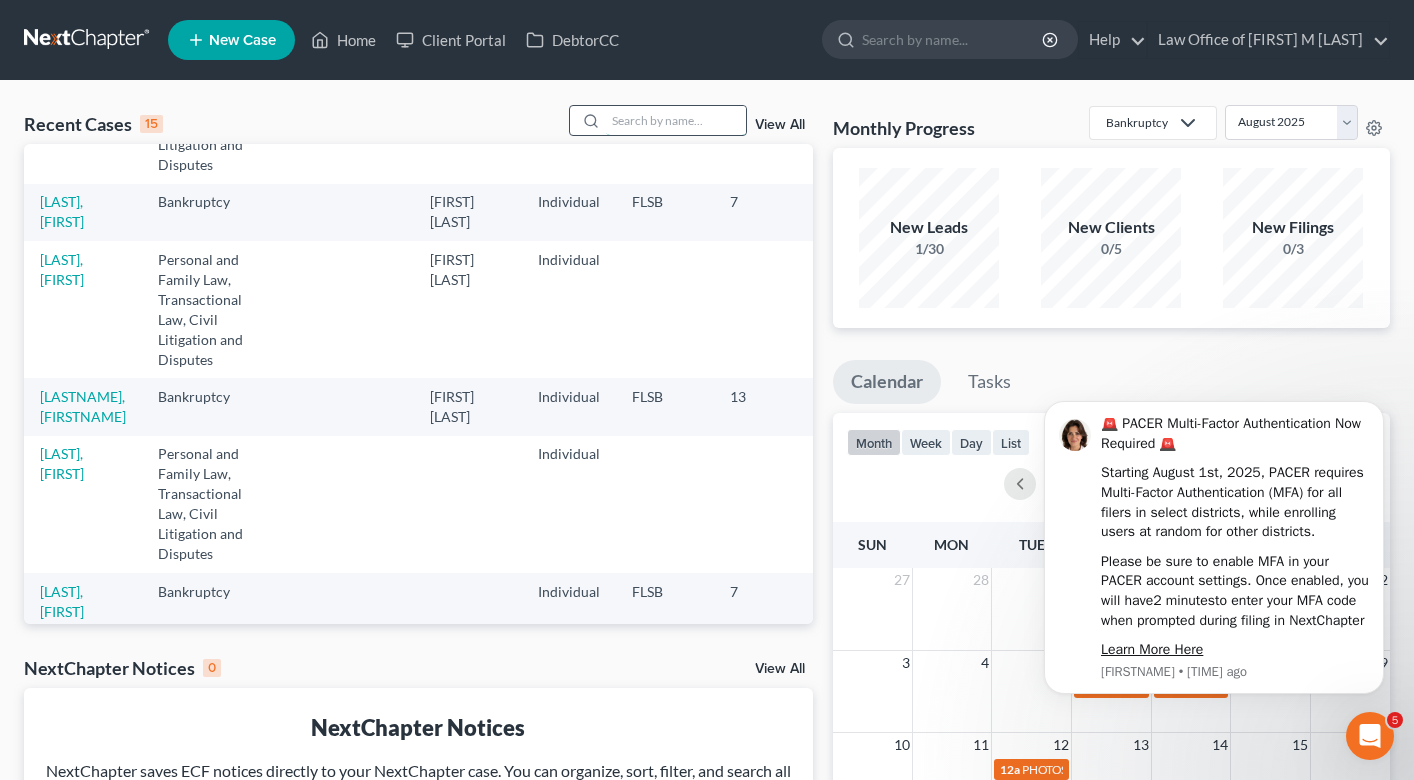 click at bounding box center (676, 120) 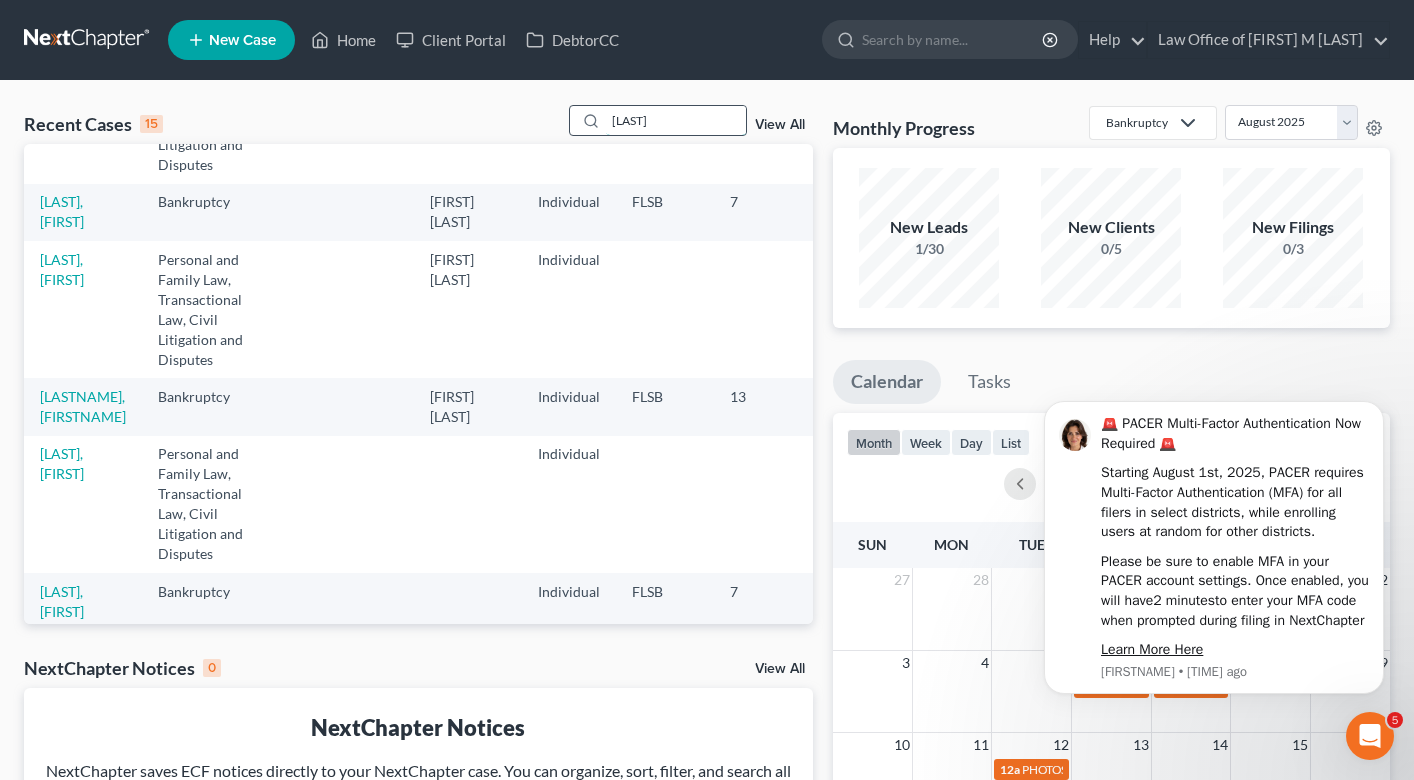 type on "[LAST]" 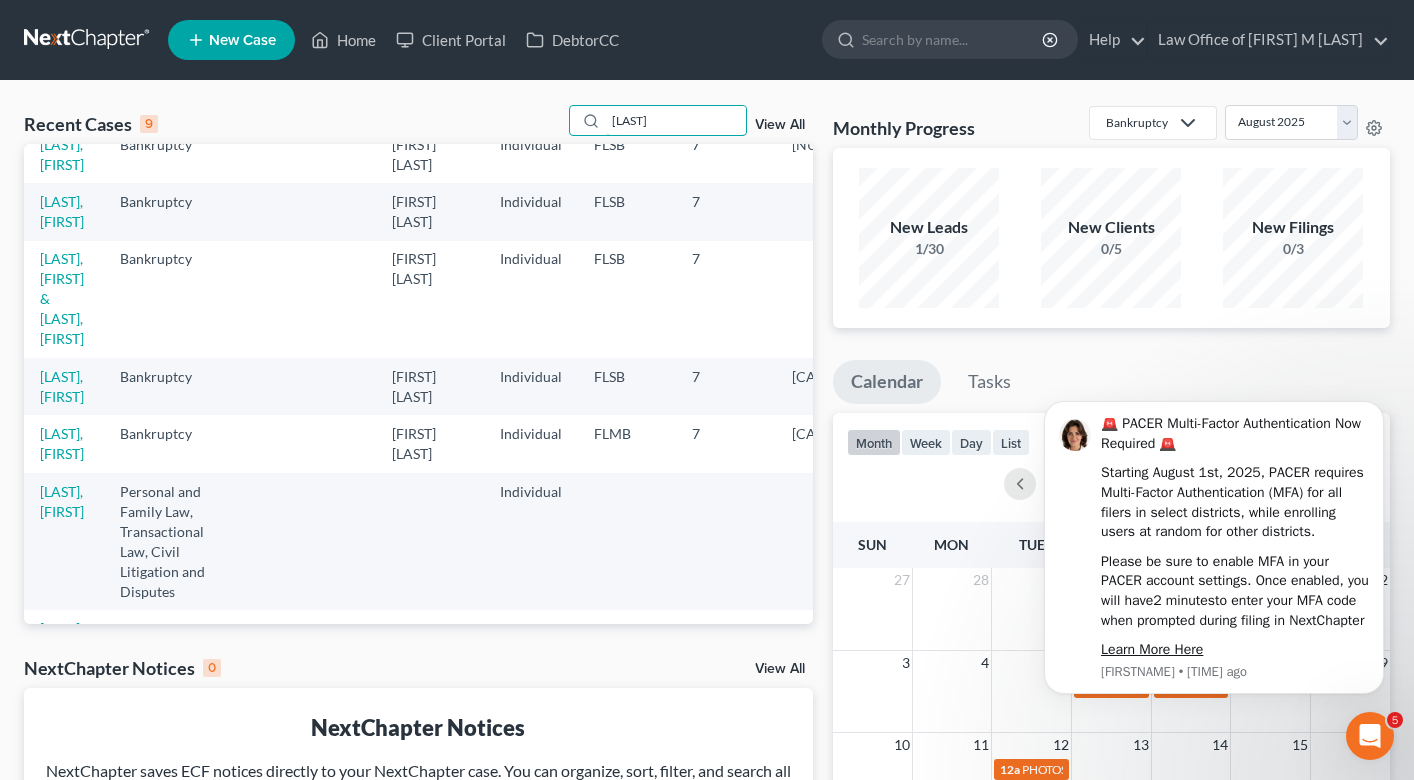 scroll, scrollTop: 0, scrollLeft: 0, axis: both 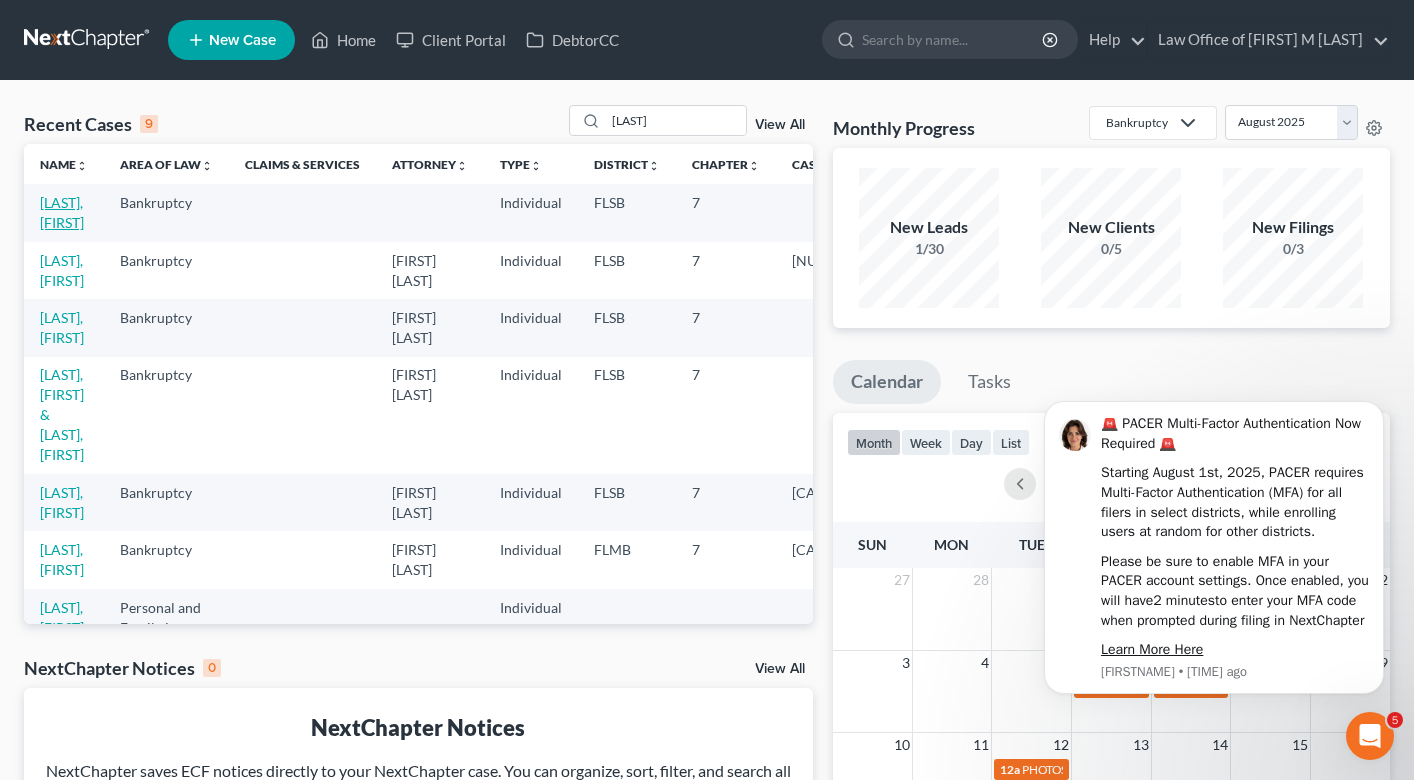 click on "[LAST], [FIRST]" at bounding box center [62, 212] 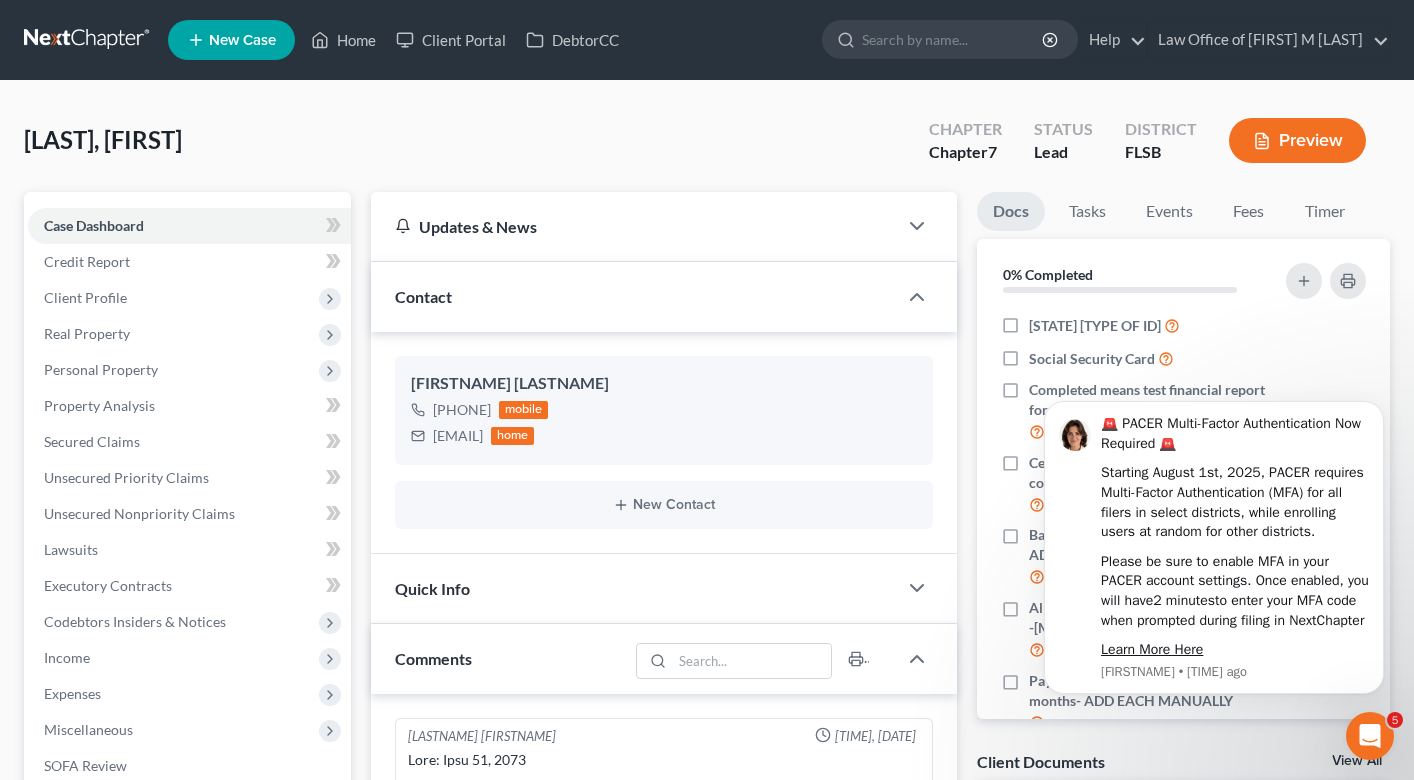 scroll, scrollTop: 1064, scrollLeft: 0, axis: vertical 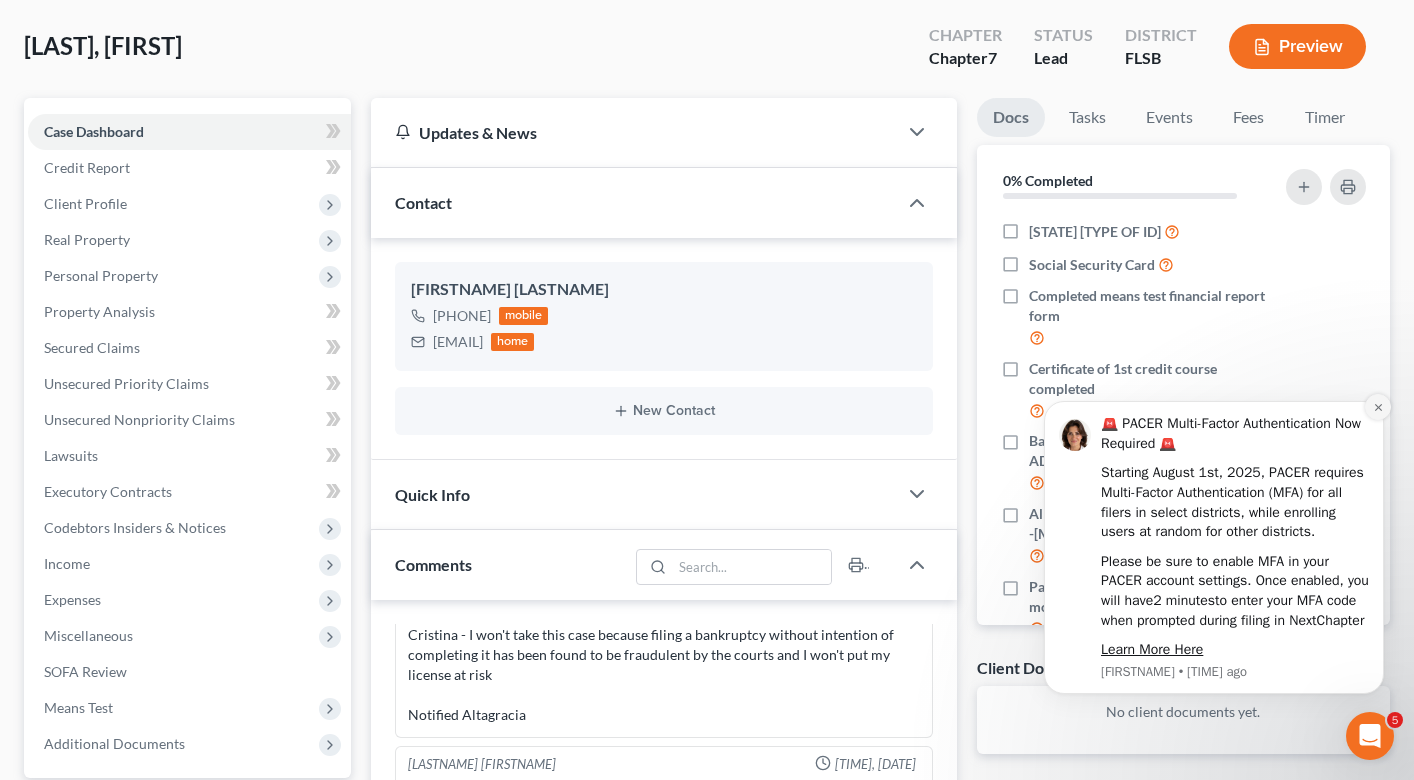 click 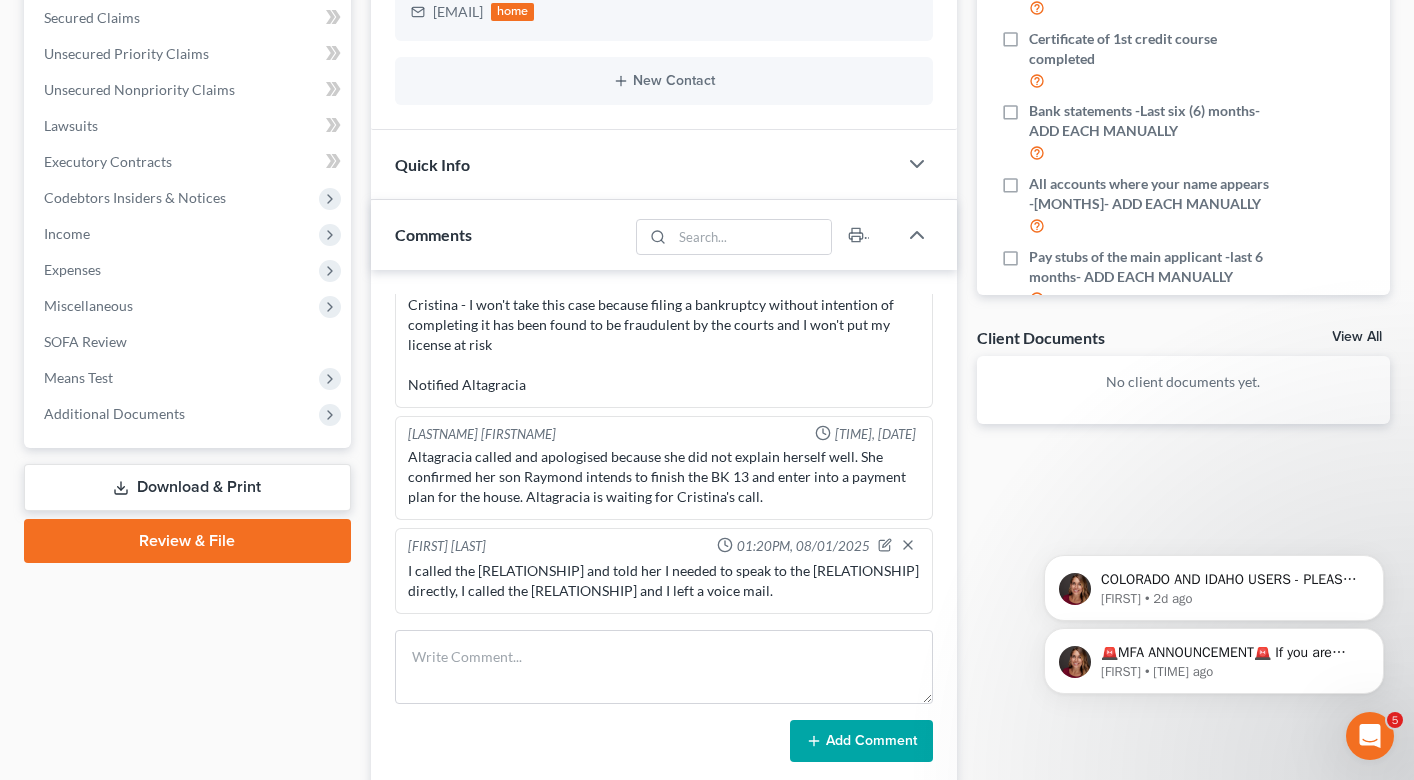 scroll, scrollTop: 435, scrollLeft: 0, axis: vertical 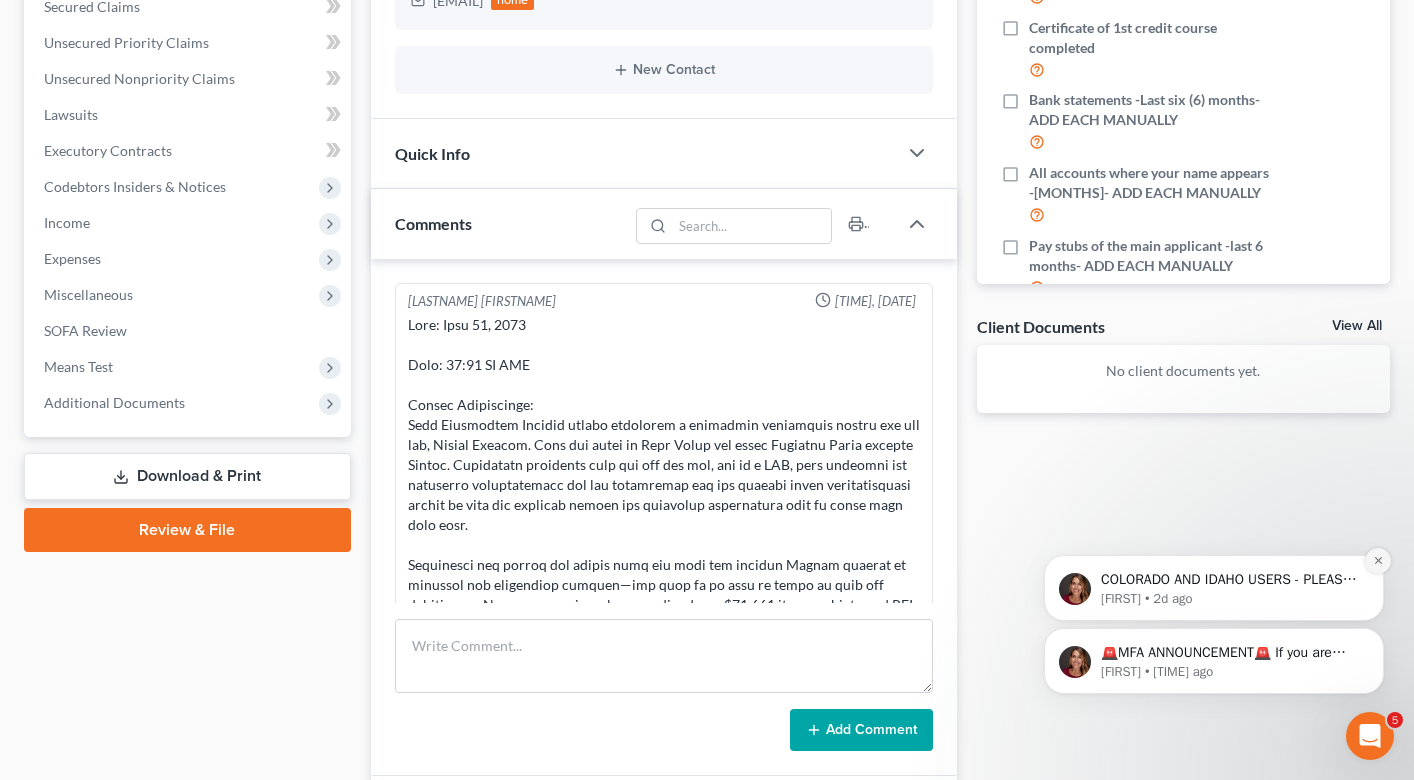 click at bounding box center [1378, 561] 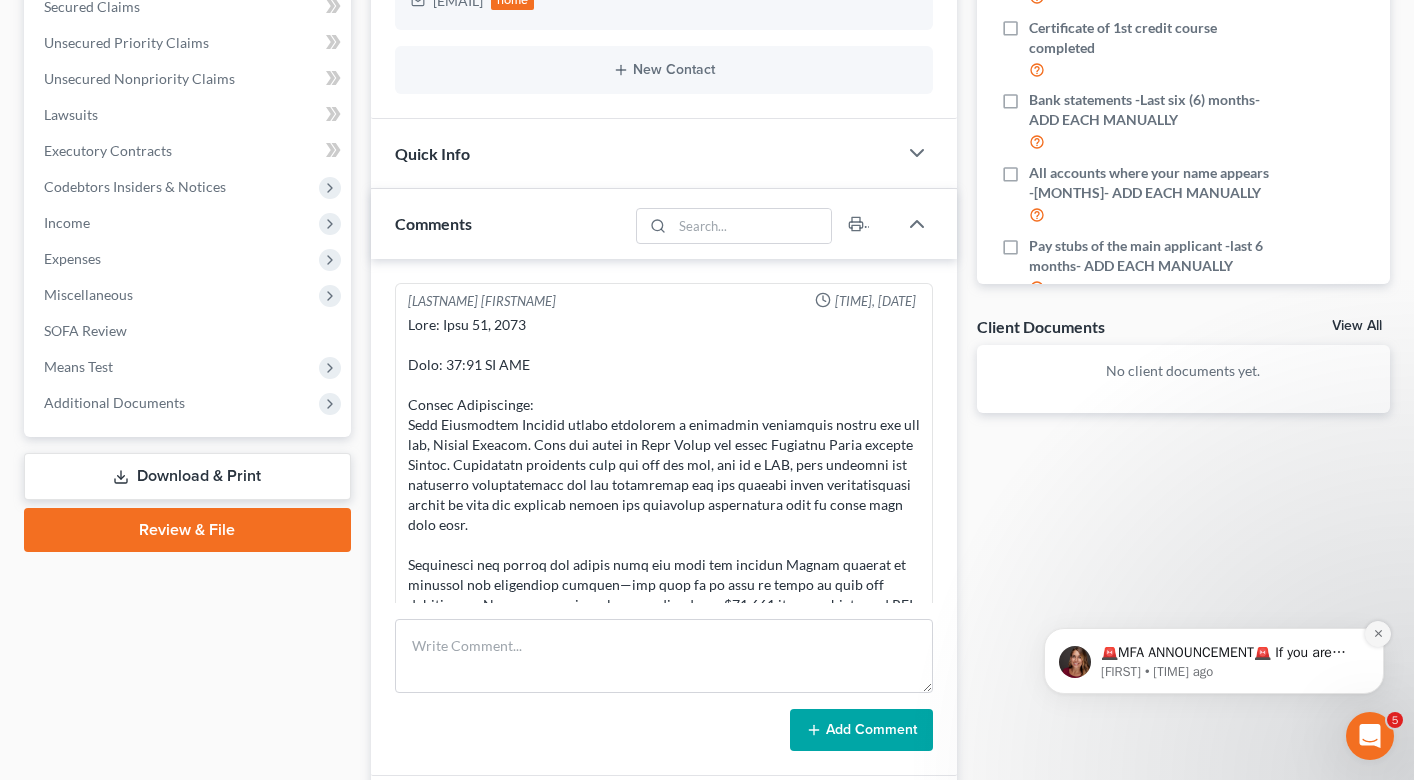 click at bounding box center [1378, 634] 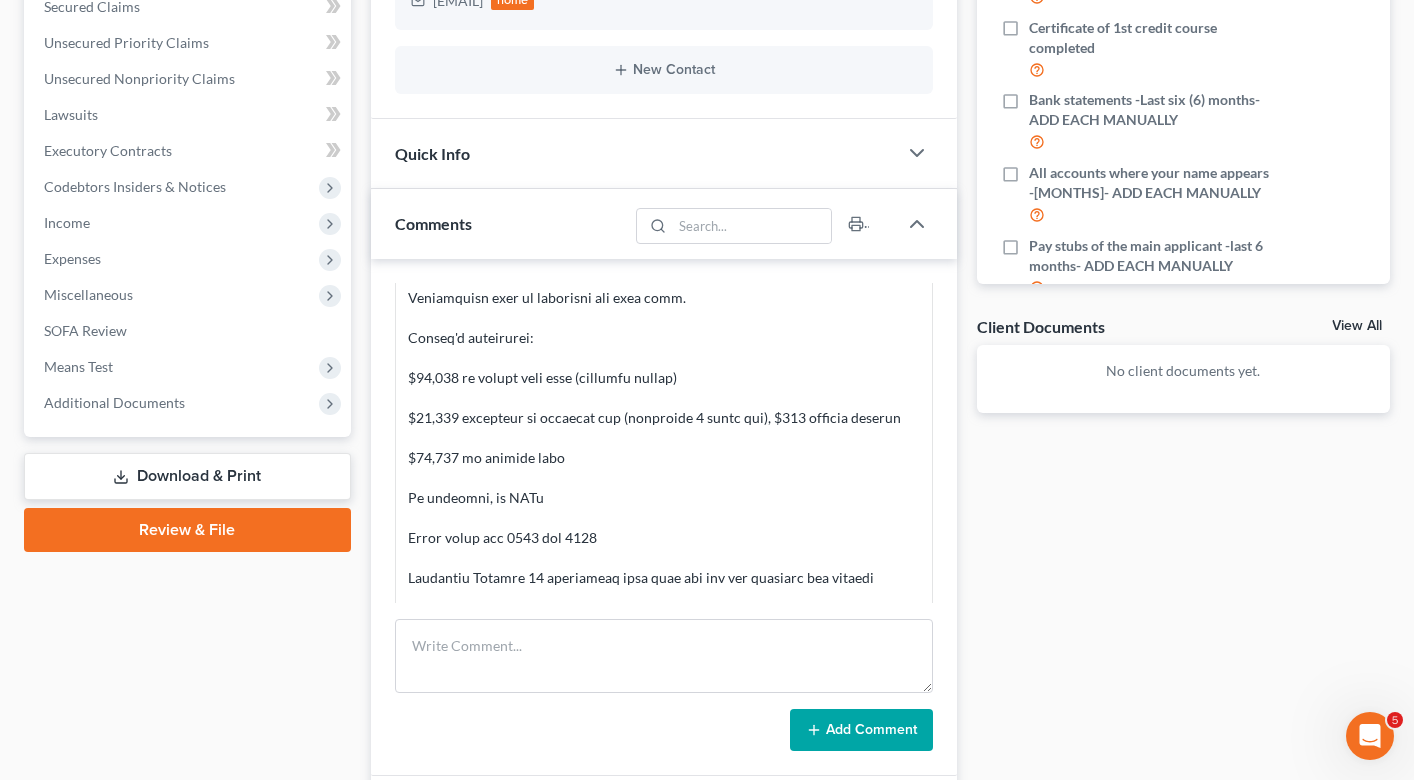 scroll, scrollTop: 565, scrollLeft: 0, axis: vertical 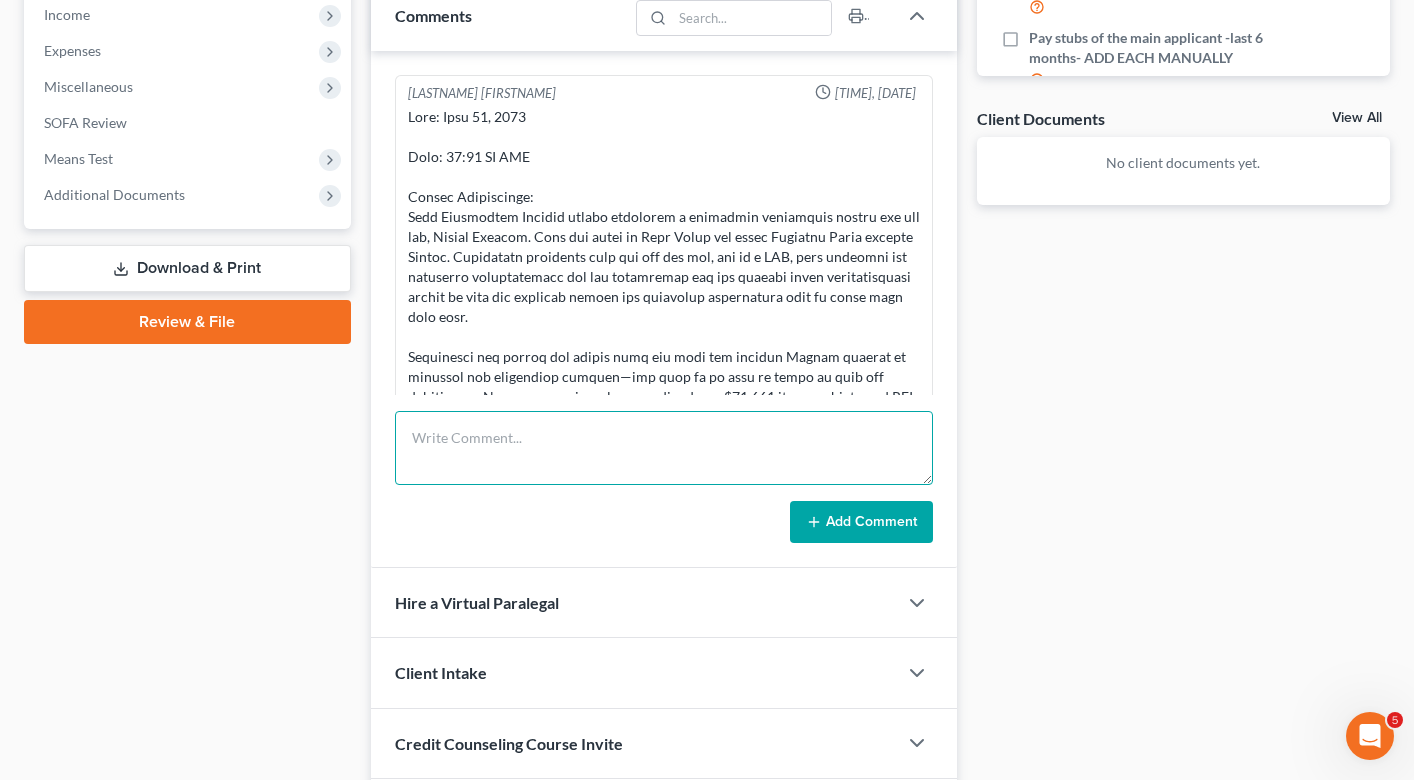click at bounding box center (664, 448) 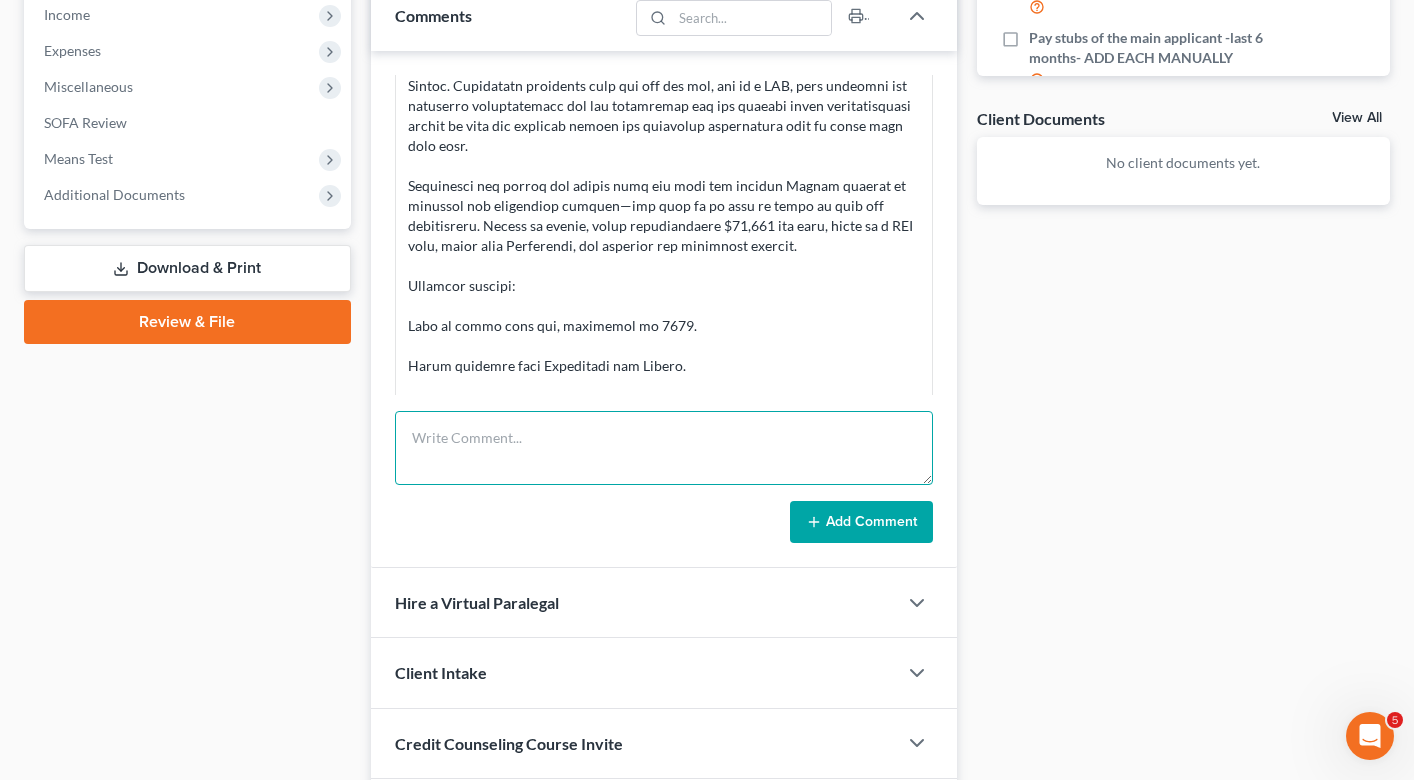 scroll, scrollTop: 175, scrollLeft: 0, axis: vertical 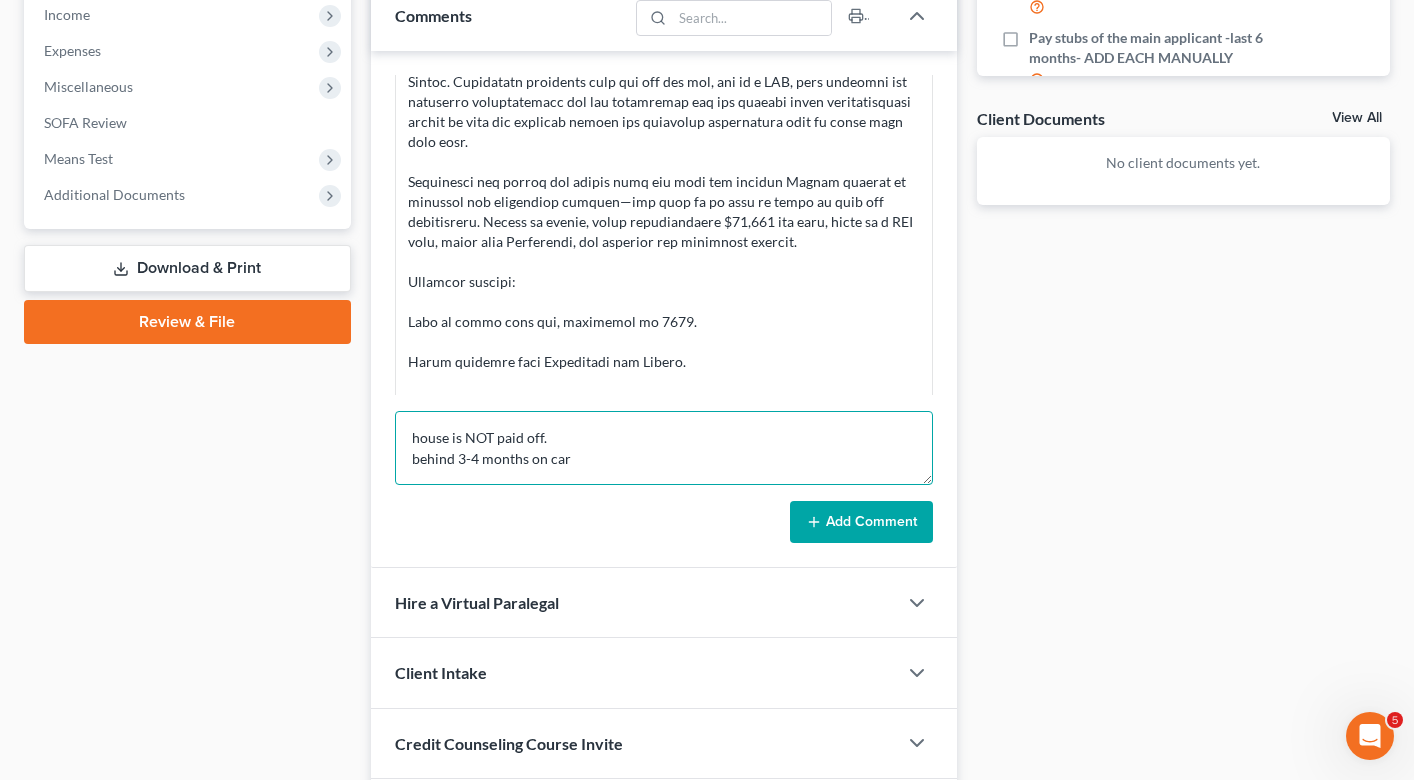 click on "house is NOT paid off.
behind 3-4 months on car" at bounding box center (664, 448) 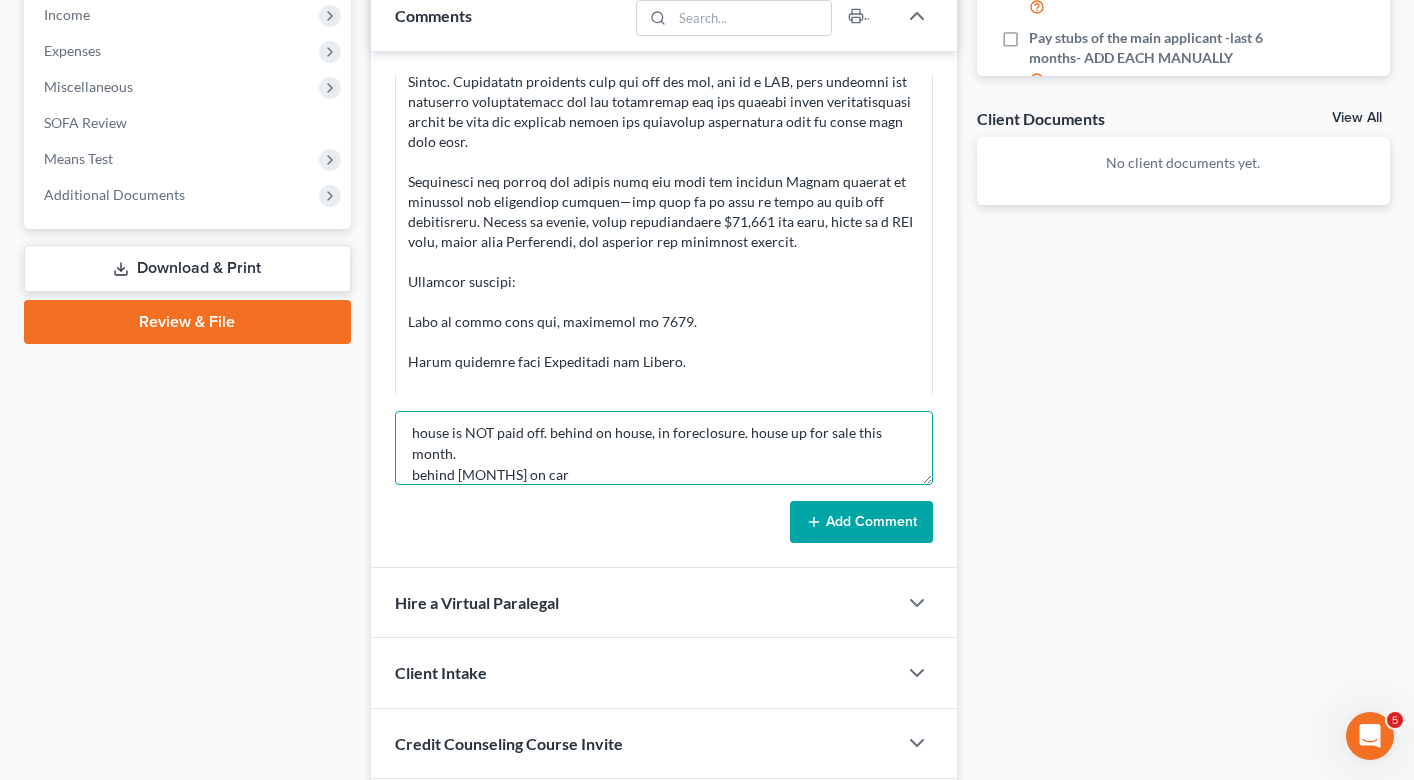 click on "house is NOT paid off. behind on house, in foreclosure. house up for sale this month.
behind [MONTHS] on car" at bounding box center (664, 448) 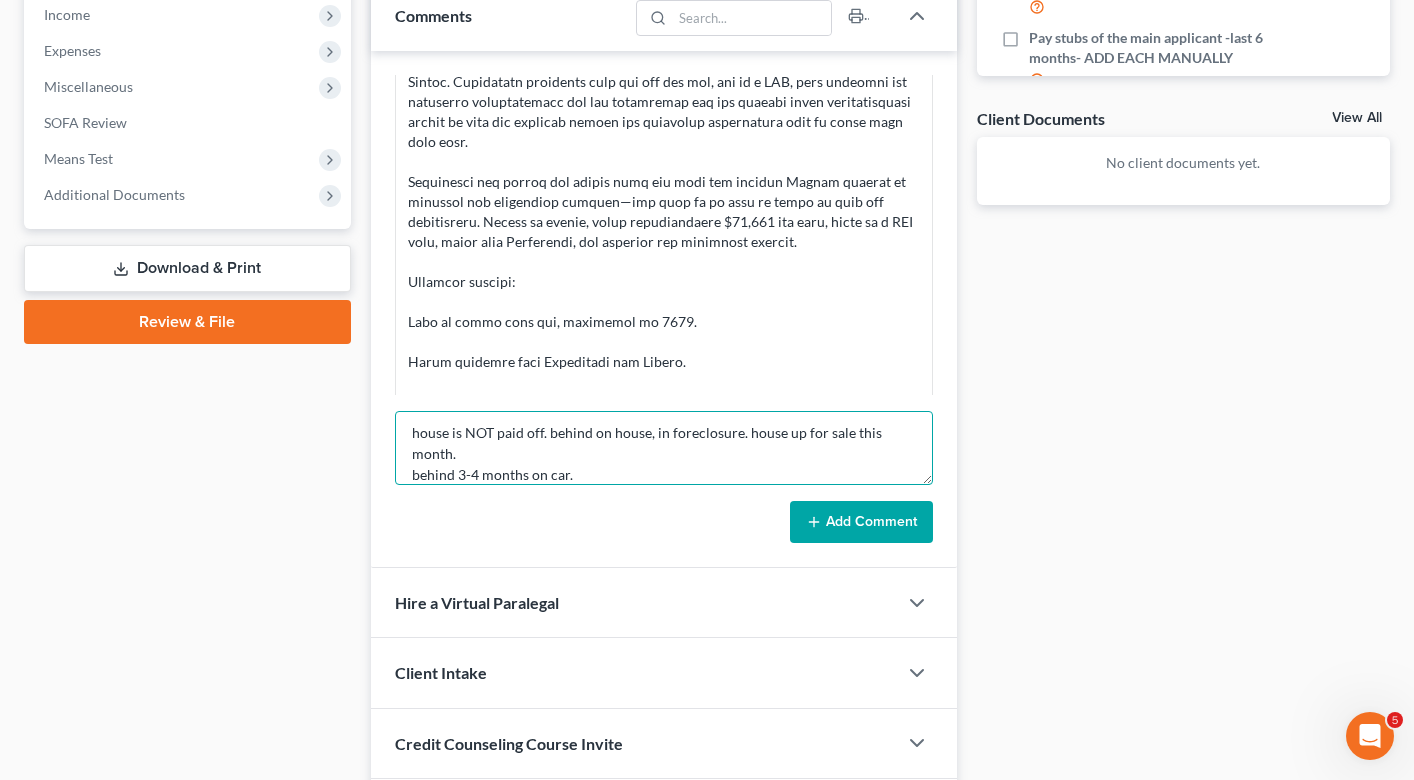 click on "house is NOT paid off. behind on house, in foreclosure. house up for sale this month.
behind 3-4 months on car." at bounding box center [664, 448] 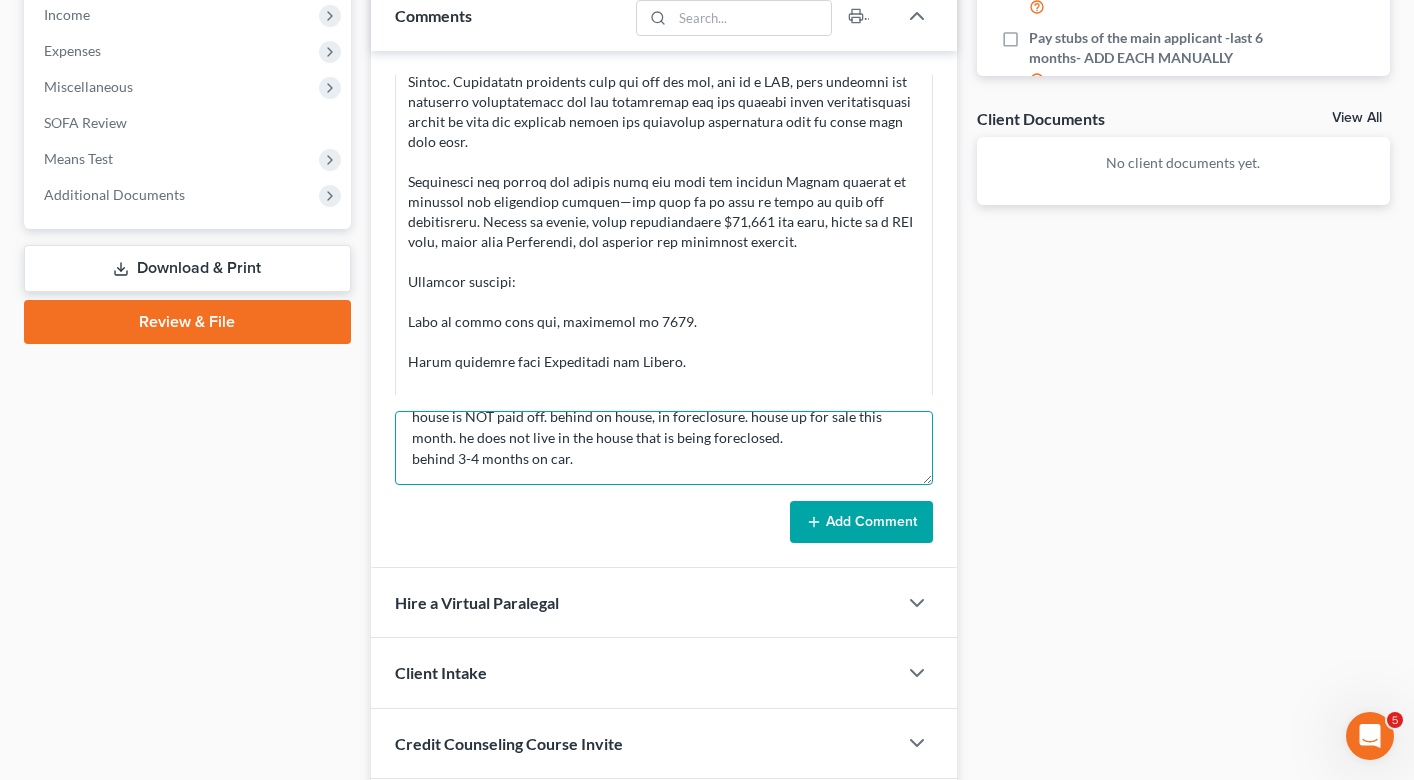 scroll, scrollTop: 40, scrollLeft: 0, axis: vertical 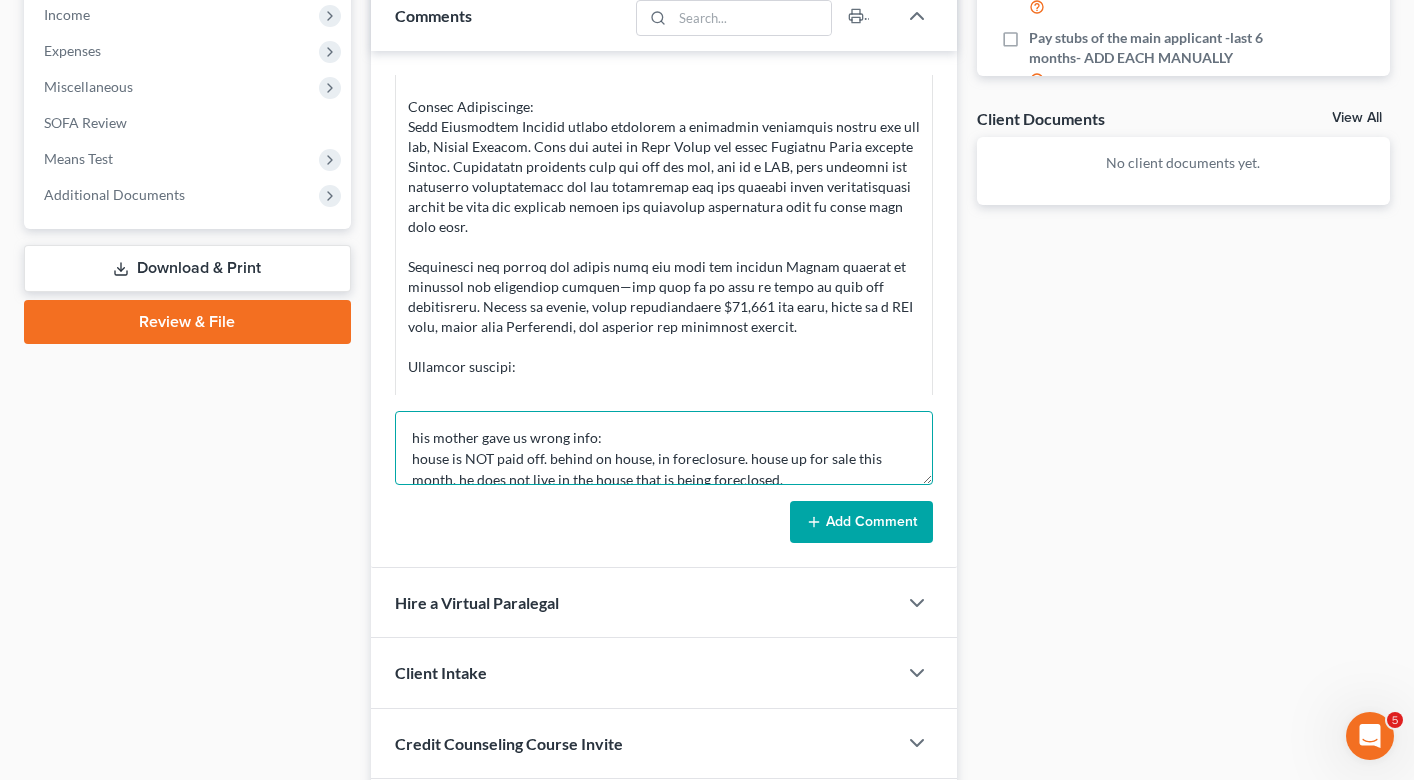 click on "his mother gave us wrong info:
house is NOT paid off. behind on house, in foreclosure. house up for sale this month. he does not live in the house that is being foreclosed.
behind [NUMBER]-[NUMBER] months on car.
pays rent in cash" at bounding box center [664, 448] 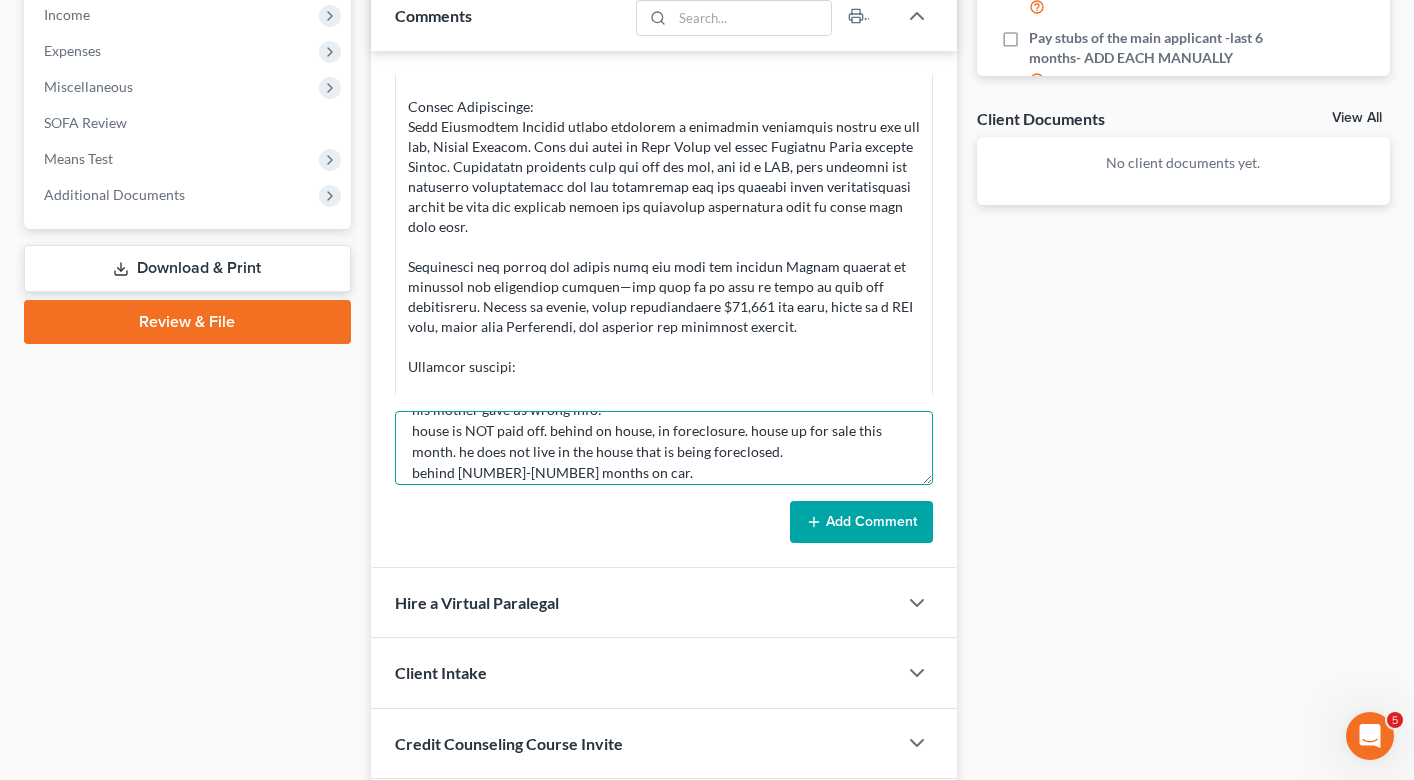 scroll, scrollTop: 0, scrollLeft: 0, axis: both 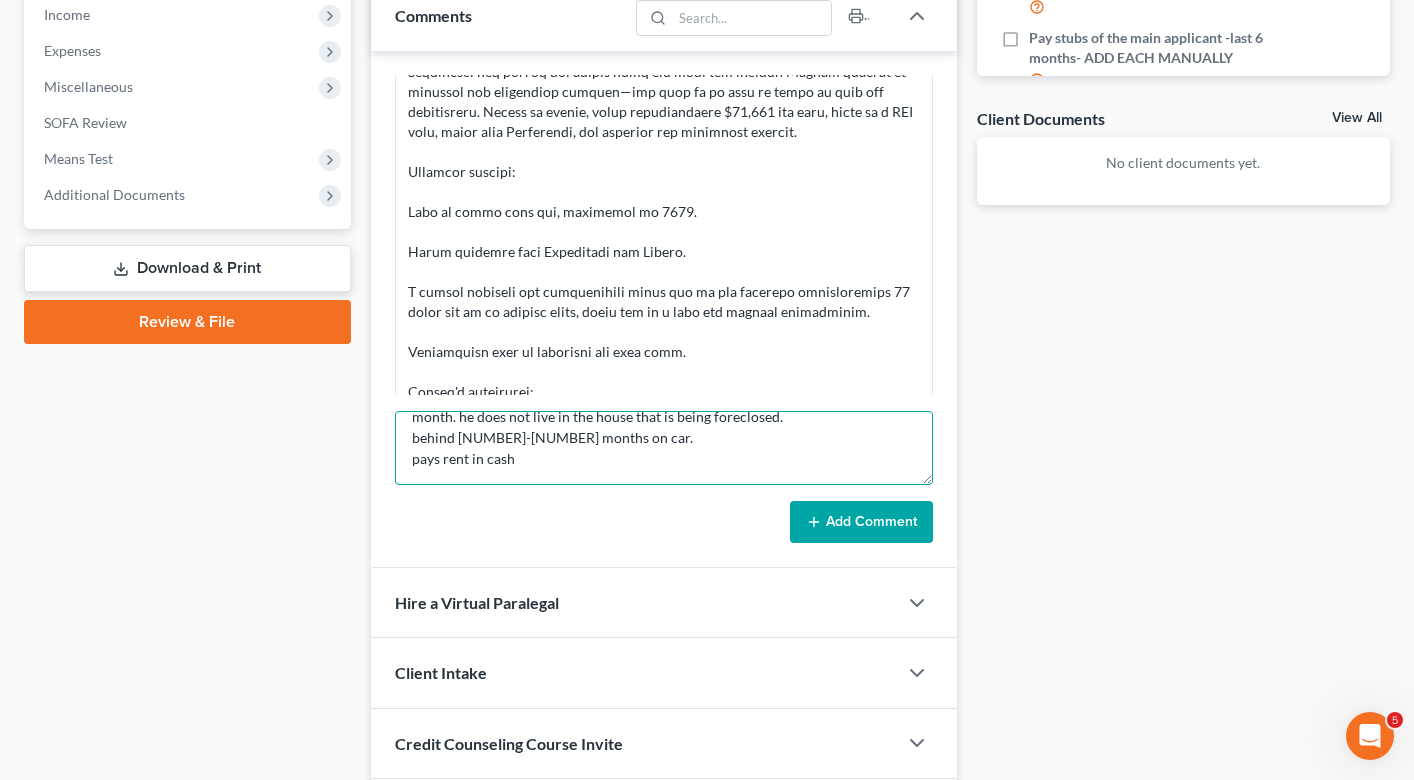 click on "his mother gave us wrong info:
house is NOT paid off. behind on house, in foreclosure. house up for sale this month. he does not live in the house that is being foreclosed.
behind [NUMBER]-[NUMBER] months on car.
pays rent in cash" at bounding box center (664, 448) 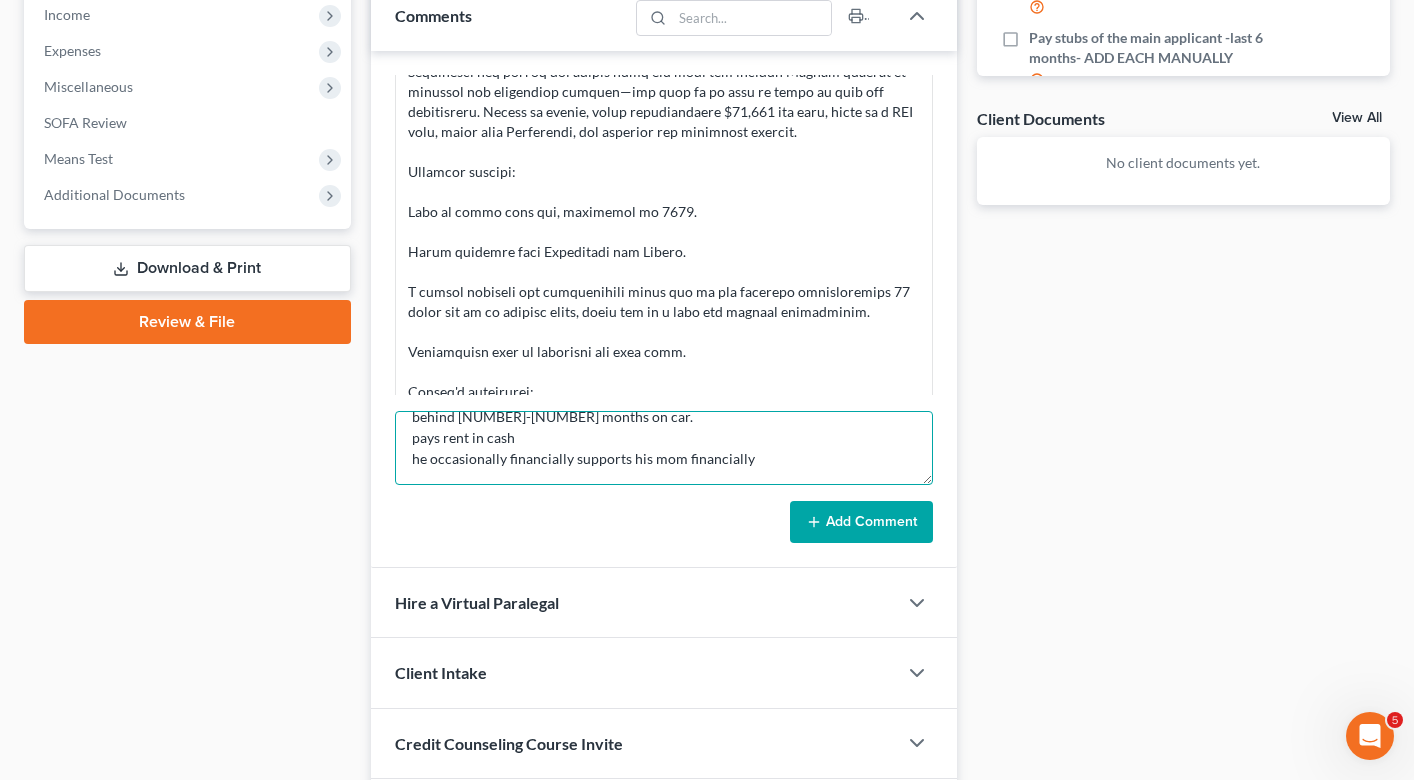 scroll, scrollTop: 89, scrollLeft: 0, axis: vertical 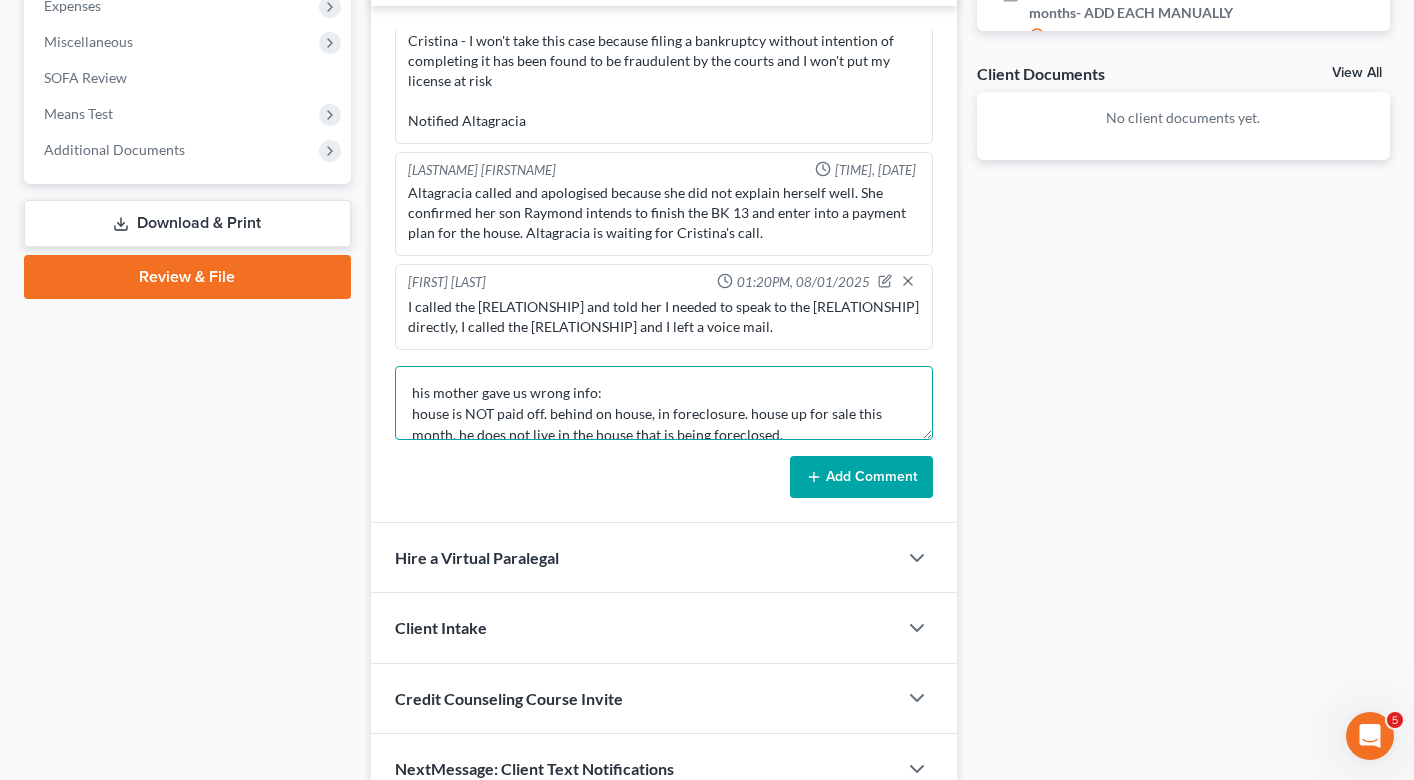 click on "his mother gave us wrong info:
house is NOT paid off. behind on house, in foreclosure. house up for sale this month. he does not live in the house that is being foreclosed.
behind [MONTHS] on car.
pays rent in cash
he occasionally financially supports his mom financially
[AMOUNT] credit card" at bounding box center (664, 403) 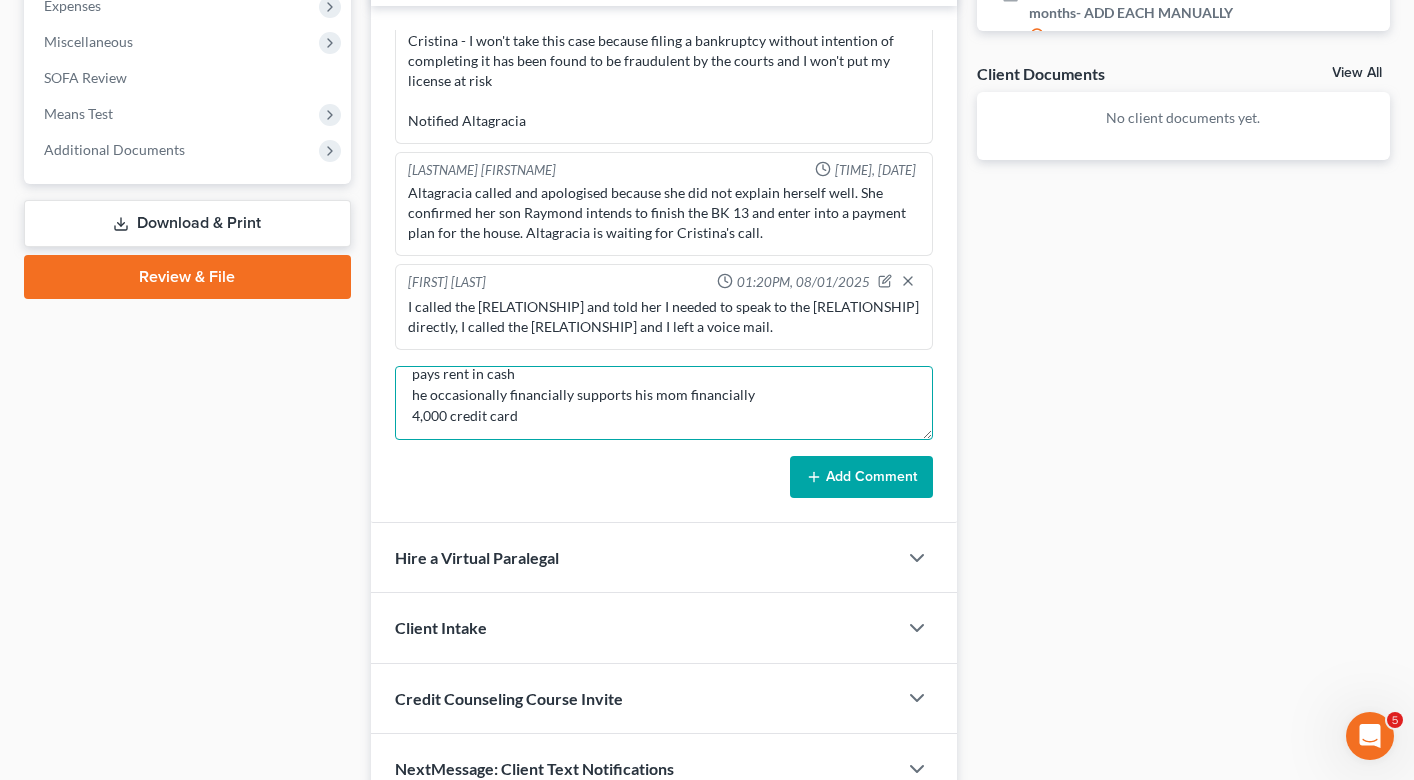 scroll, scrollTop: 0, scrollLeft: 0, axis: both 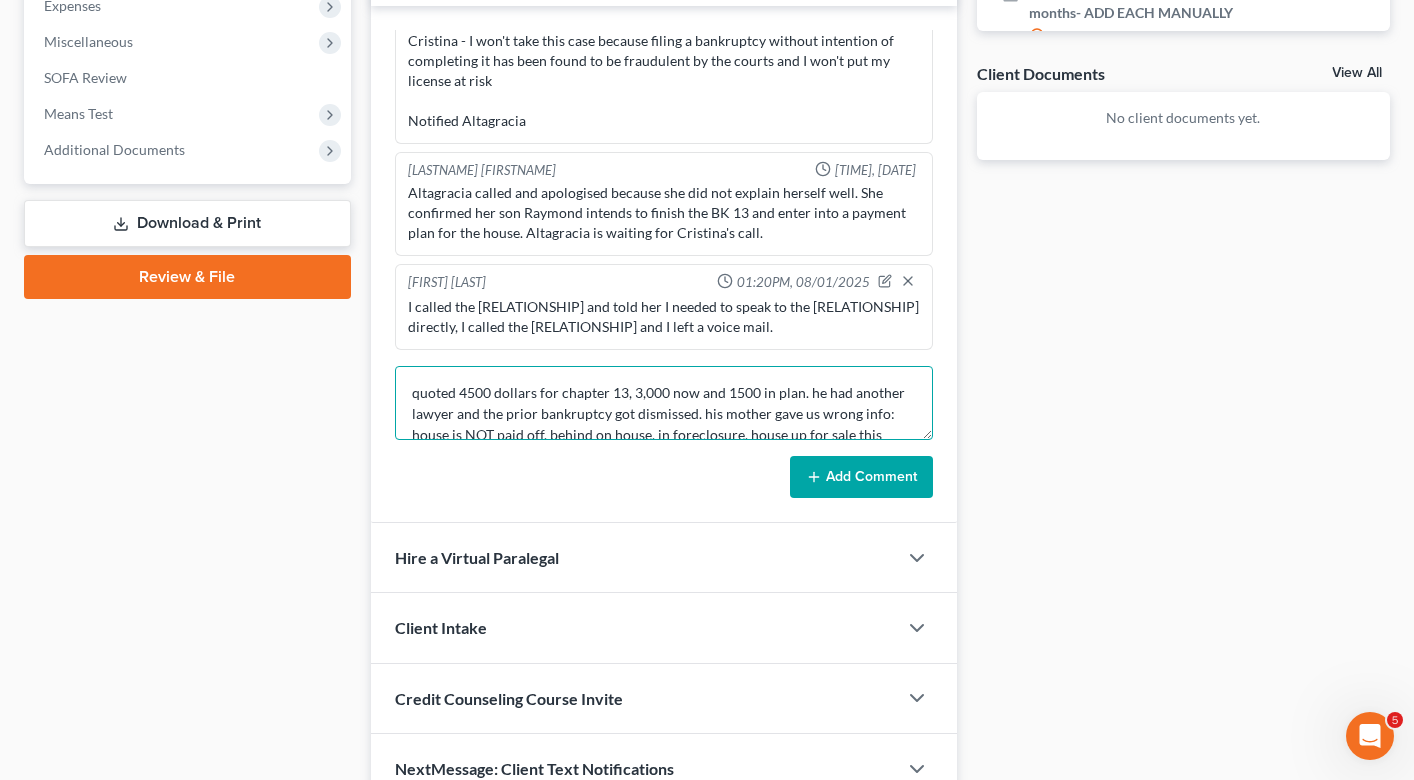 click on "quoted 4500 dollars for chapter 13, 3,000 now and 1500 in plan. he had another lawyer and the prior bankruptcy got dismissed. his mother gave us wrong info:
house is NOT paid off. behind on house, in foreclosure. house up for sale this month. he does not live in the house that is being foreclosed.
behind 3-4 months on car.
pays rent in cash
he occasionally financially supports his mom financially
4,000 credit card" at bounding box center (664, 403) 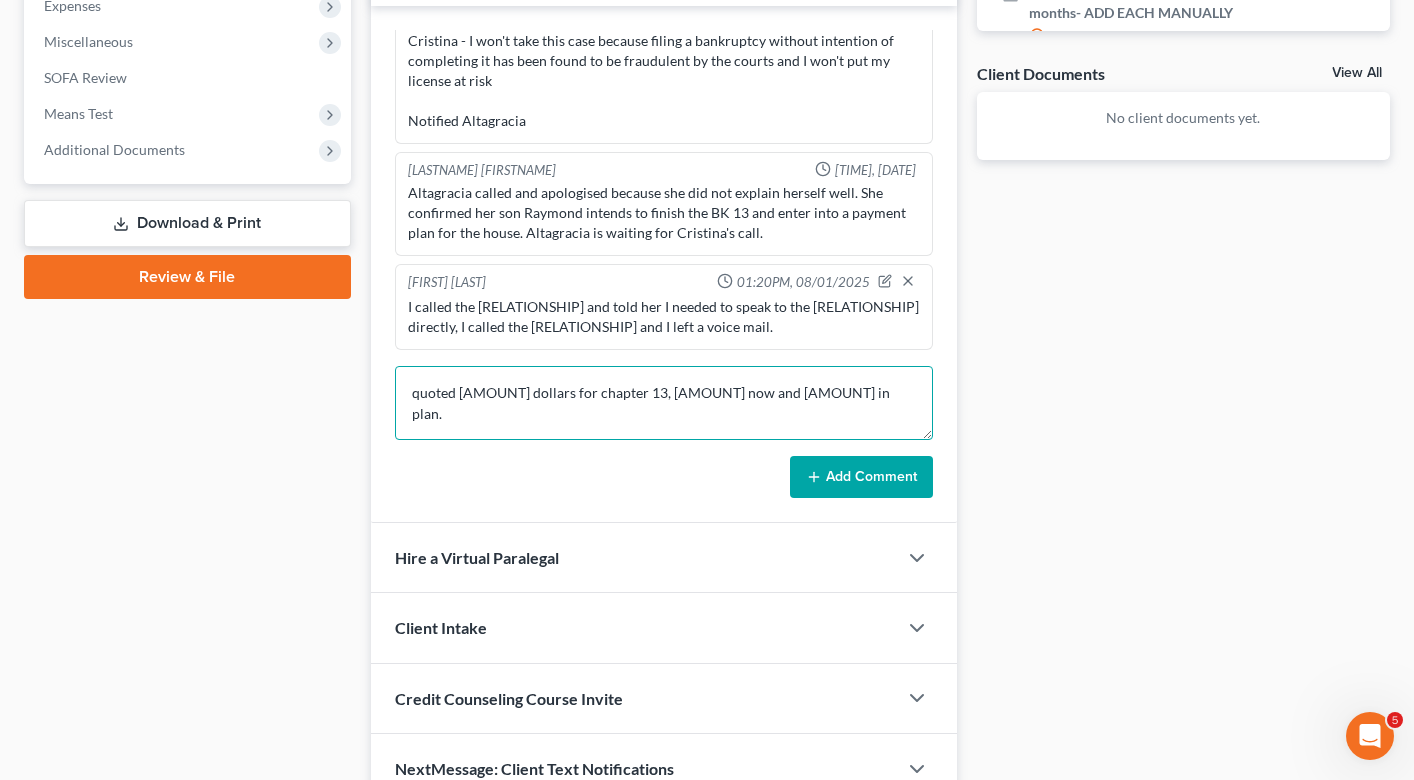 scroll, scrollTop: 5, scrollLeft: 0, axis: vertical 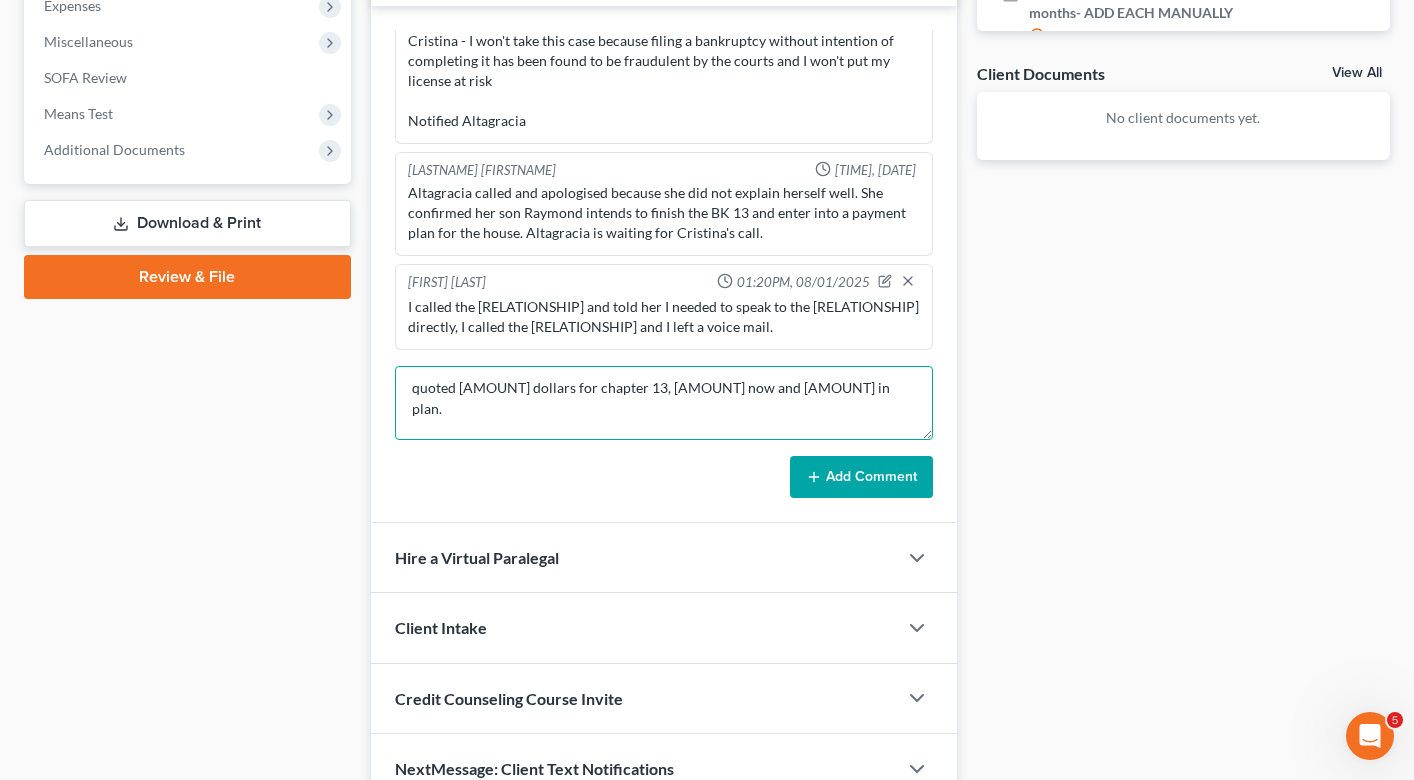 click on "quoted [AMOUNT] dollars for chapter 13, [AMOUNT] now and [AMOUNT] in plan.
he had another lawyer and the prior bankruptcy got dismissed. his mother gave us wrong info:
house is NOT paid off. behind on house, in foreclosure. house up for sale this month. he does not live in the house that is being foreclosed.
behind [MONTHS] on car.
pays rent in cash
he occasionally financially supports his mom financially
[AMOUNT] credit card" at bounding box center (664, 403) 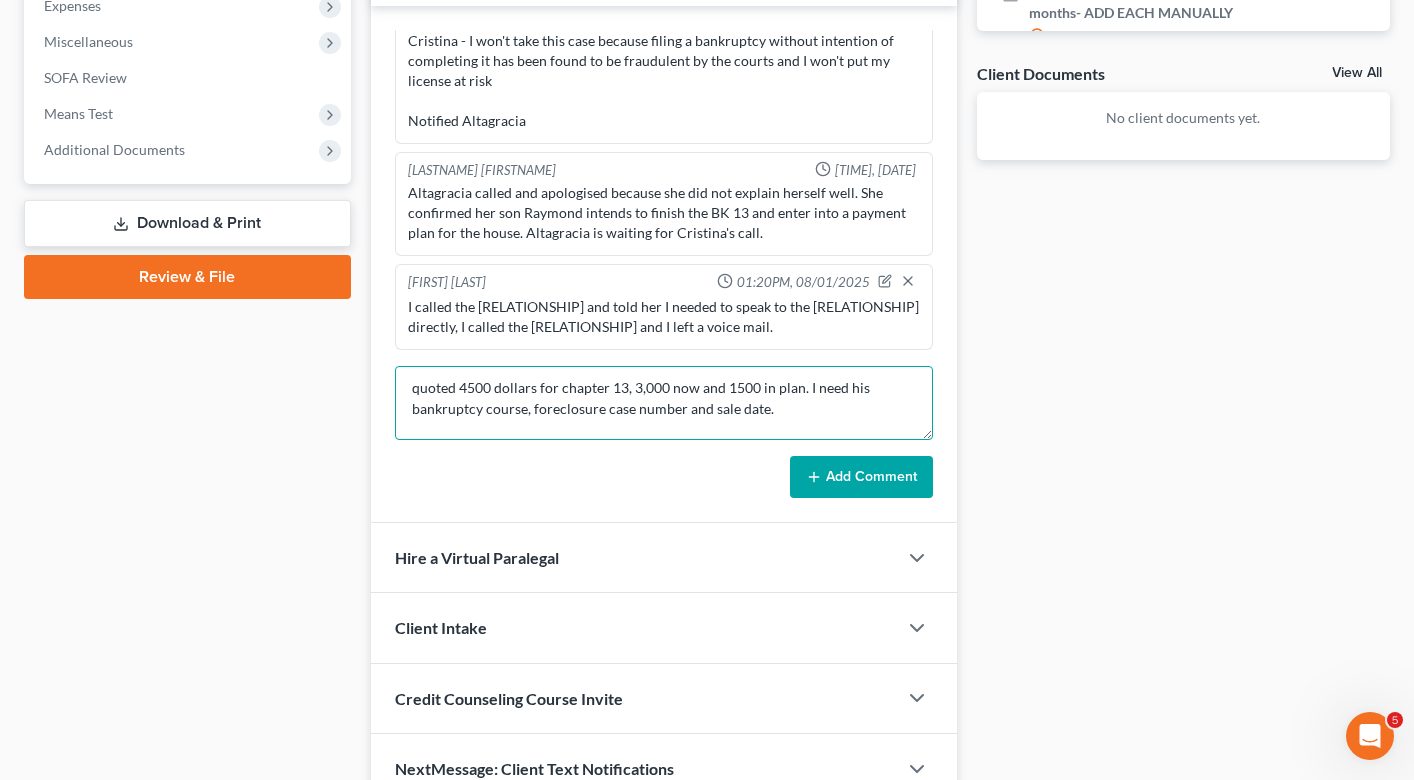 type on "quoted 4500 dollars for chapter 13, 3,000 now and 1500 in plan. I need his bankruptcy course, foreclosure case number and sale date.
he had another lawyer and the prior bankruptcy got dismissed. his mother gave us wrong info:
house is NOT paid off. behind on house, in foreclosure. house up for sale this month. he does not live in the house that is being foreclosed.
behind 3-4 months on car.
pays rent in cash
he occasionally financially supports his mom financially
4,000 credit card" 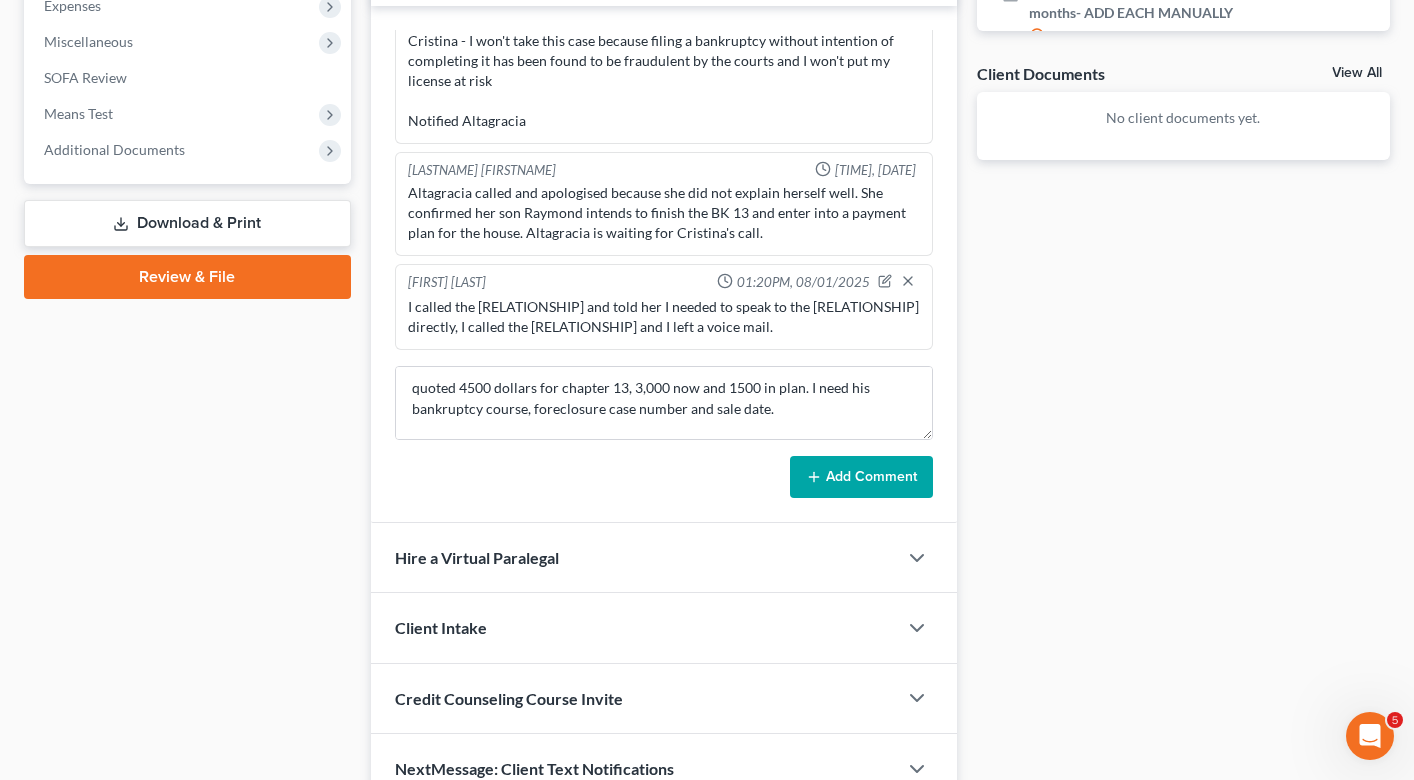 click on "Add Comment" at bounding box center (861, 477) 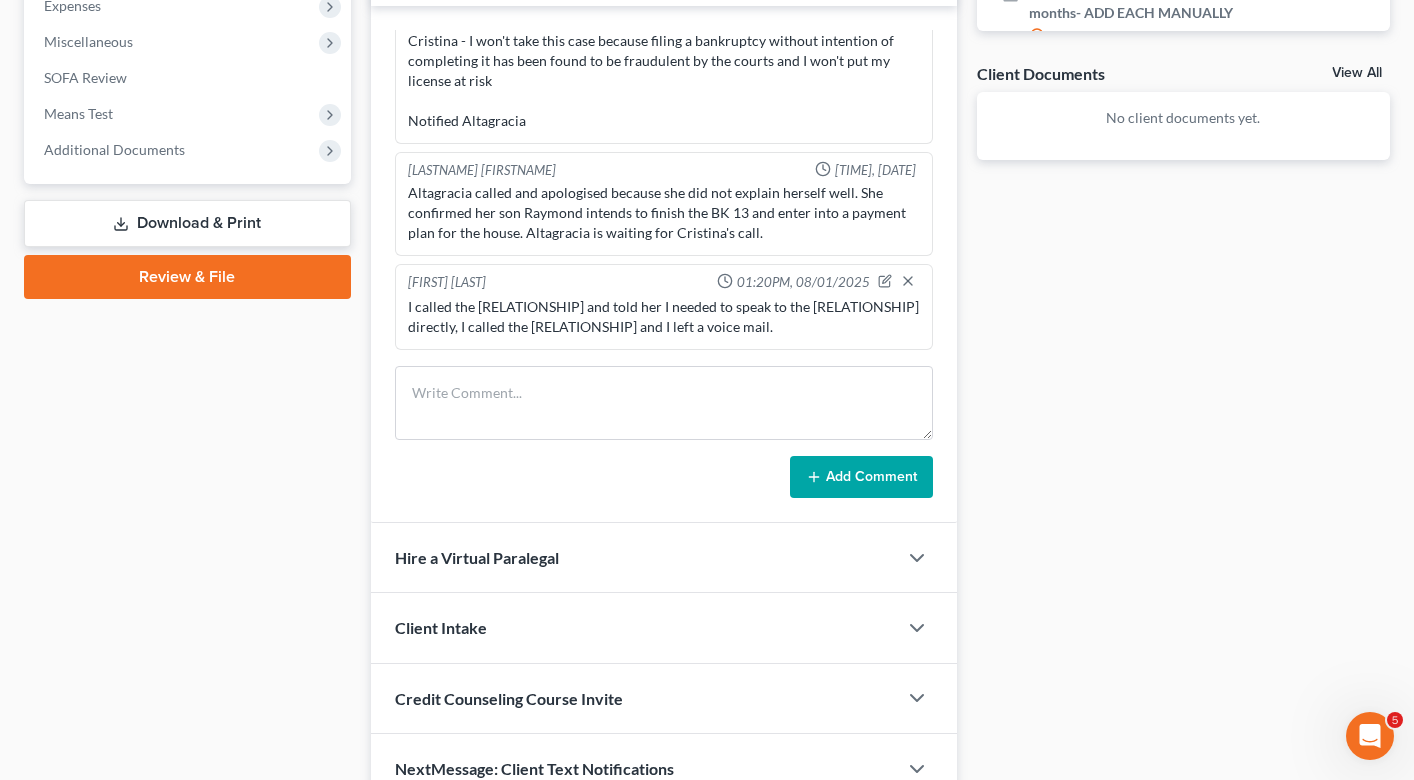 scroll, scrollTop: 0, scrollLeft: 0, axis: both 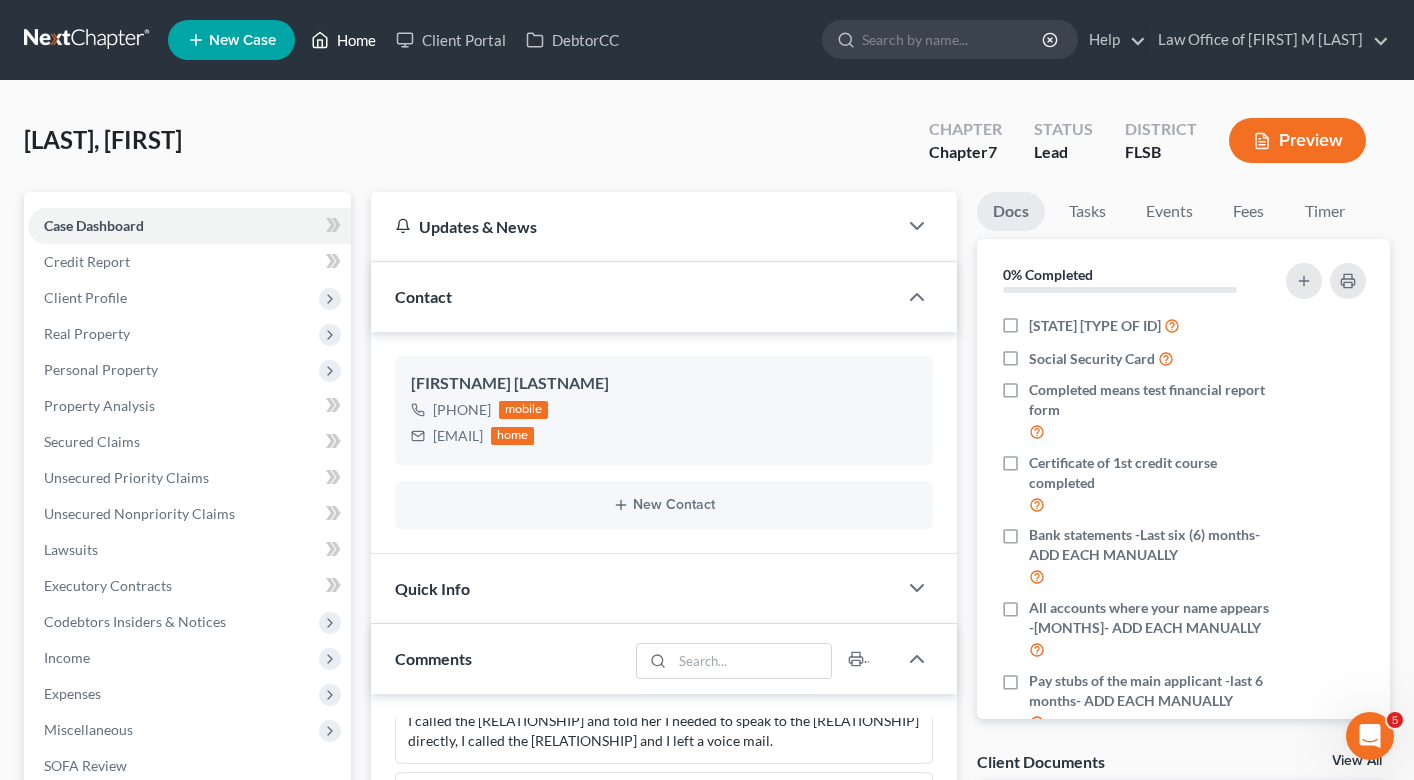 click on "Home" at bounding box center [343, 40] 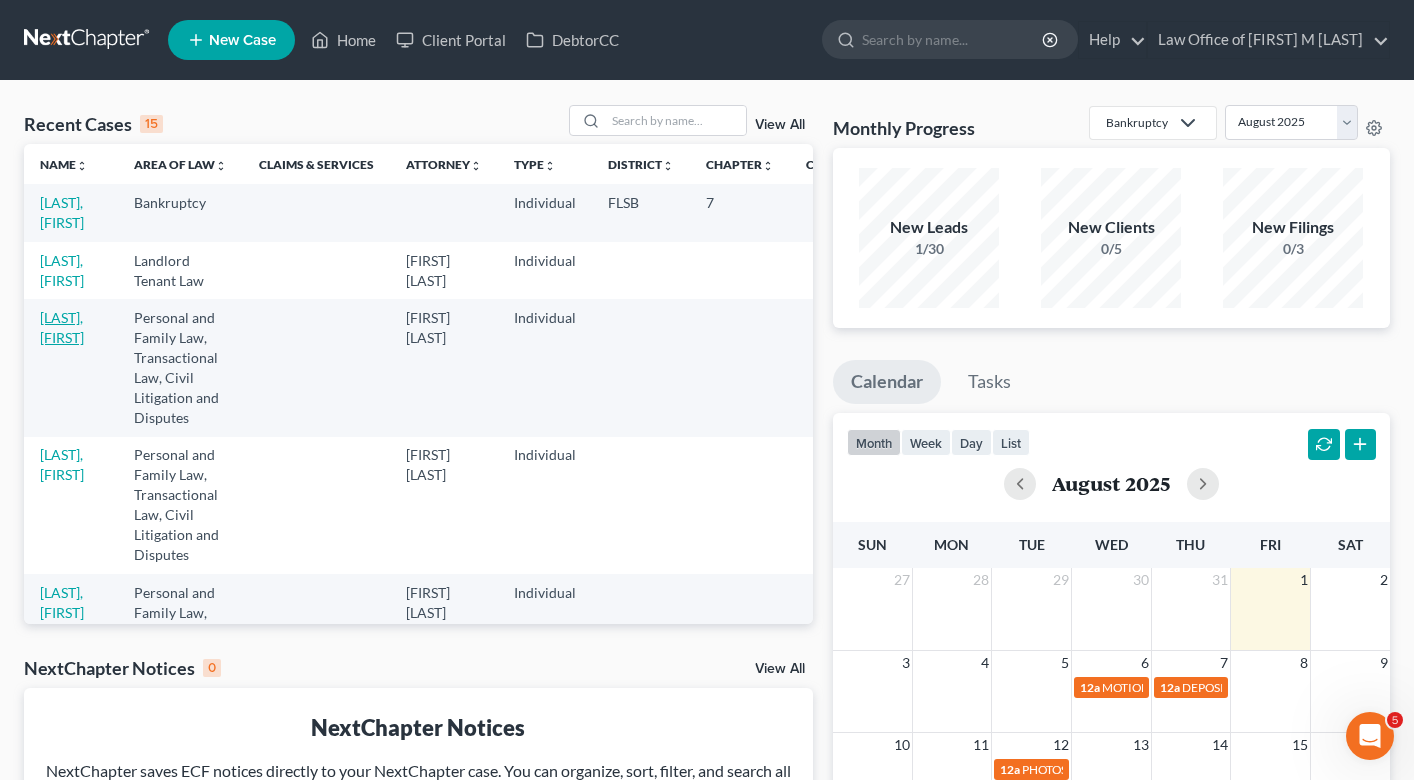 click on "[LAST], [FIRST]" at bounding box center (62, 327) 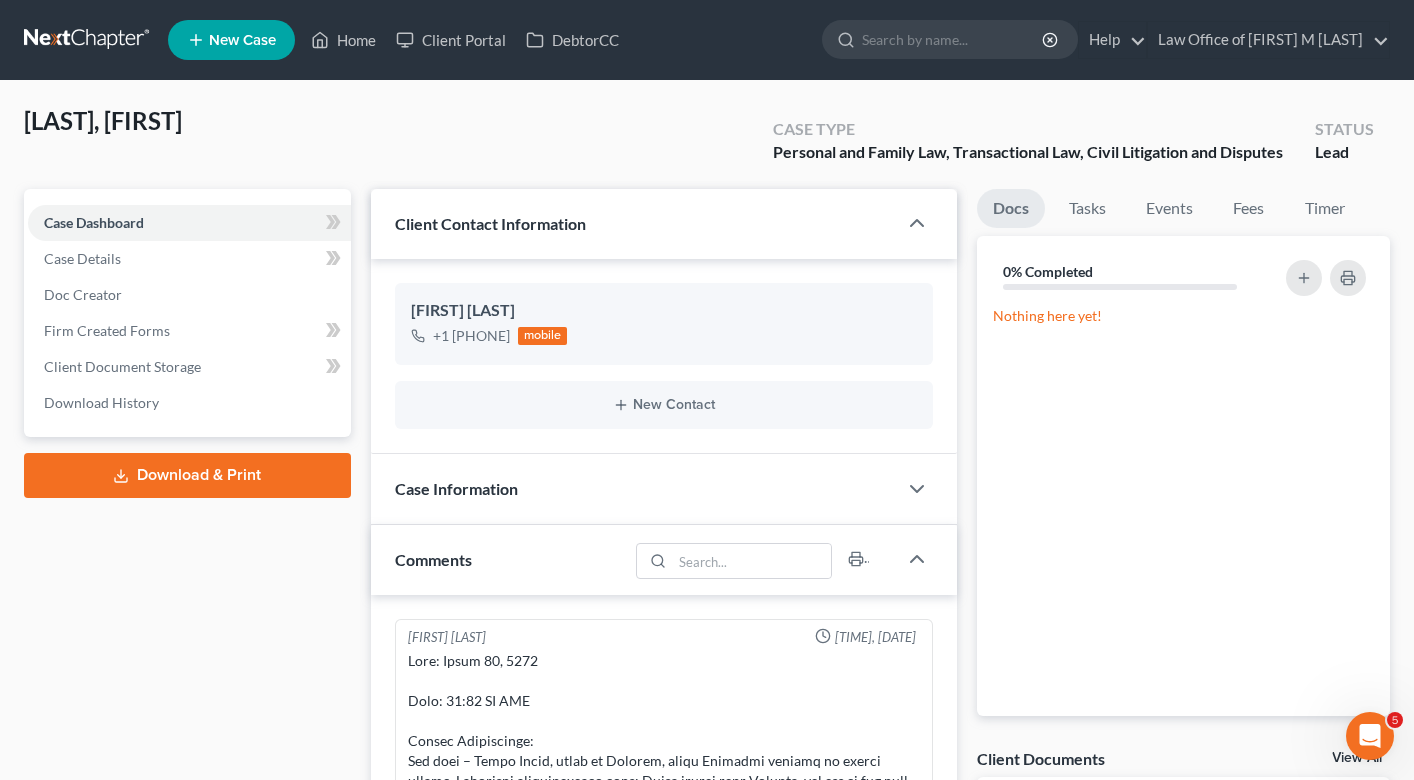scroll, scrollTop: 756, scrollLeft: 0, axis: vertical 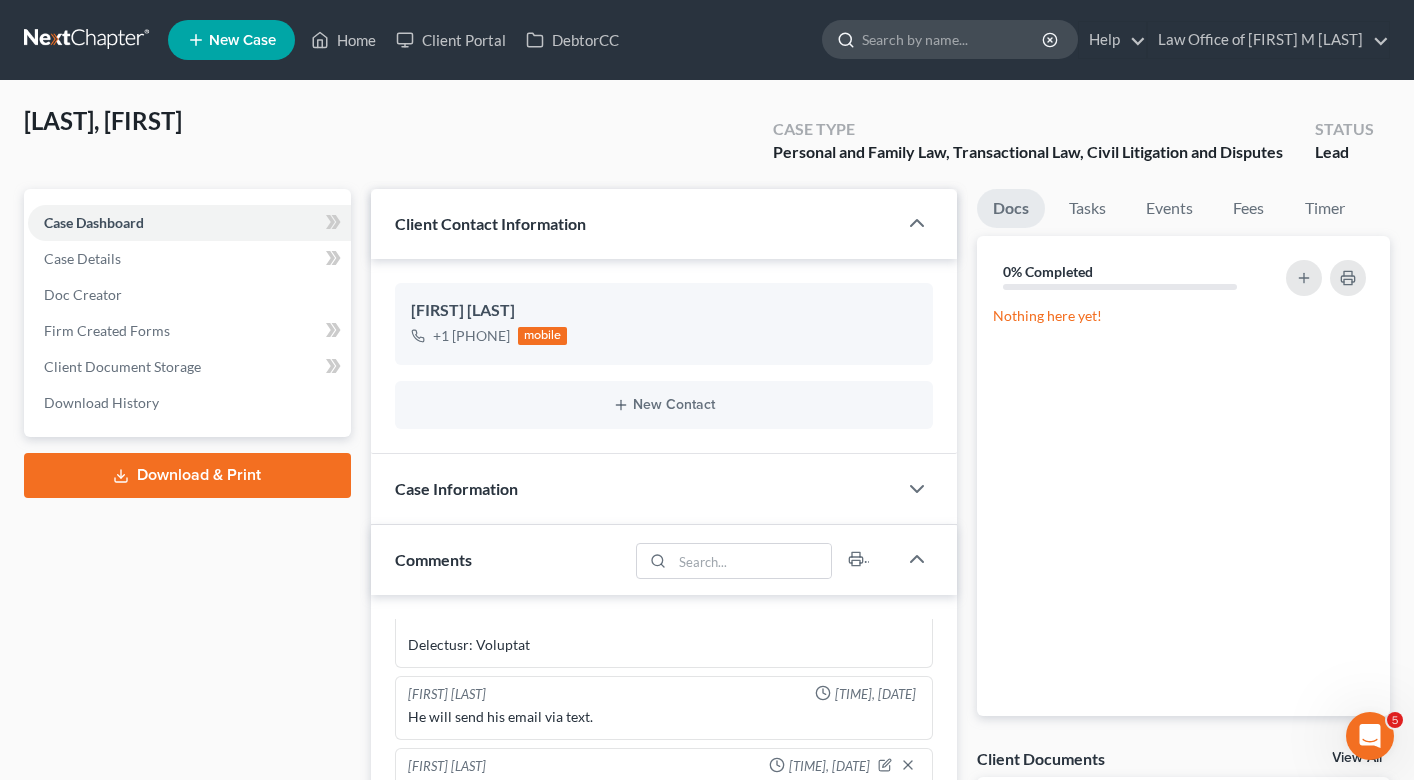 click at bounding box center [953, 39] 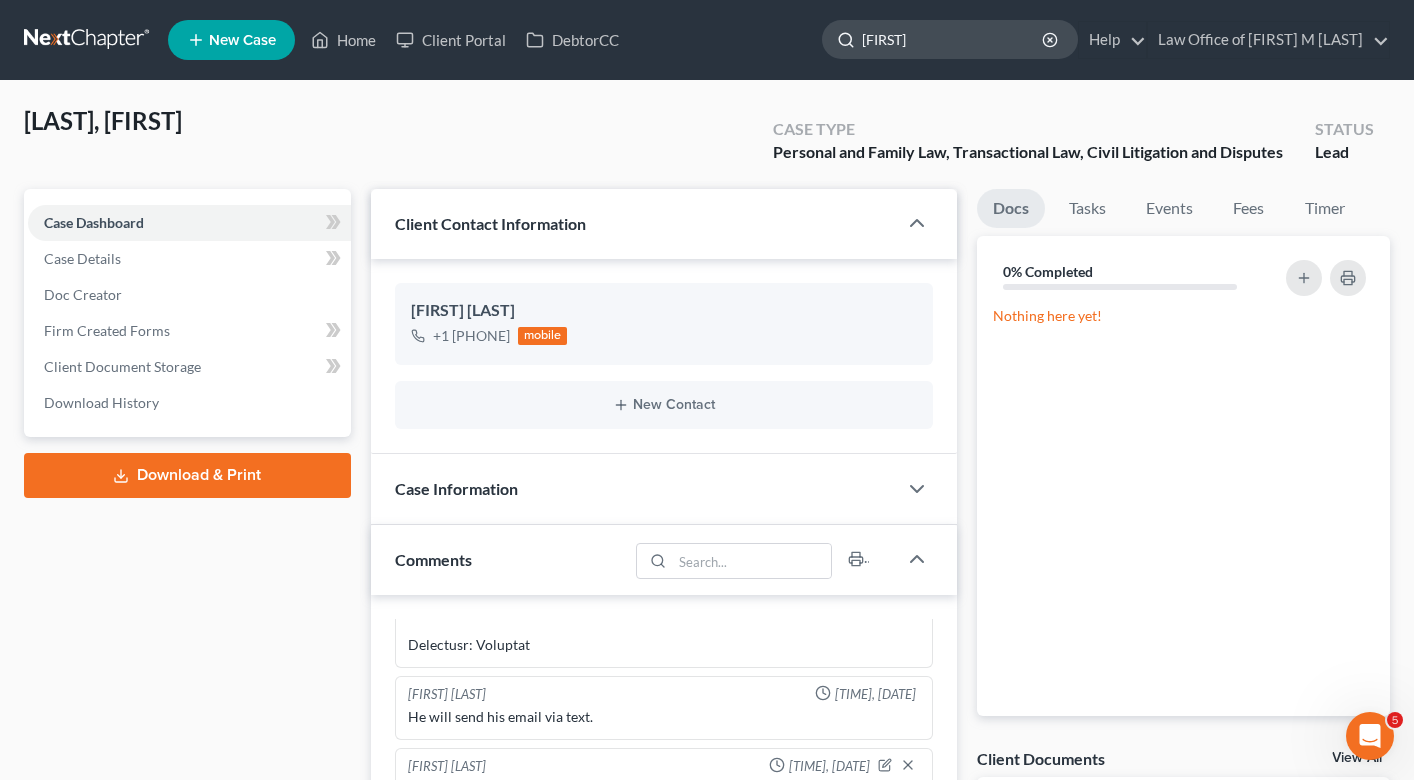 type on "[FIRST]" 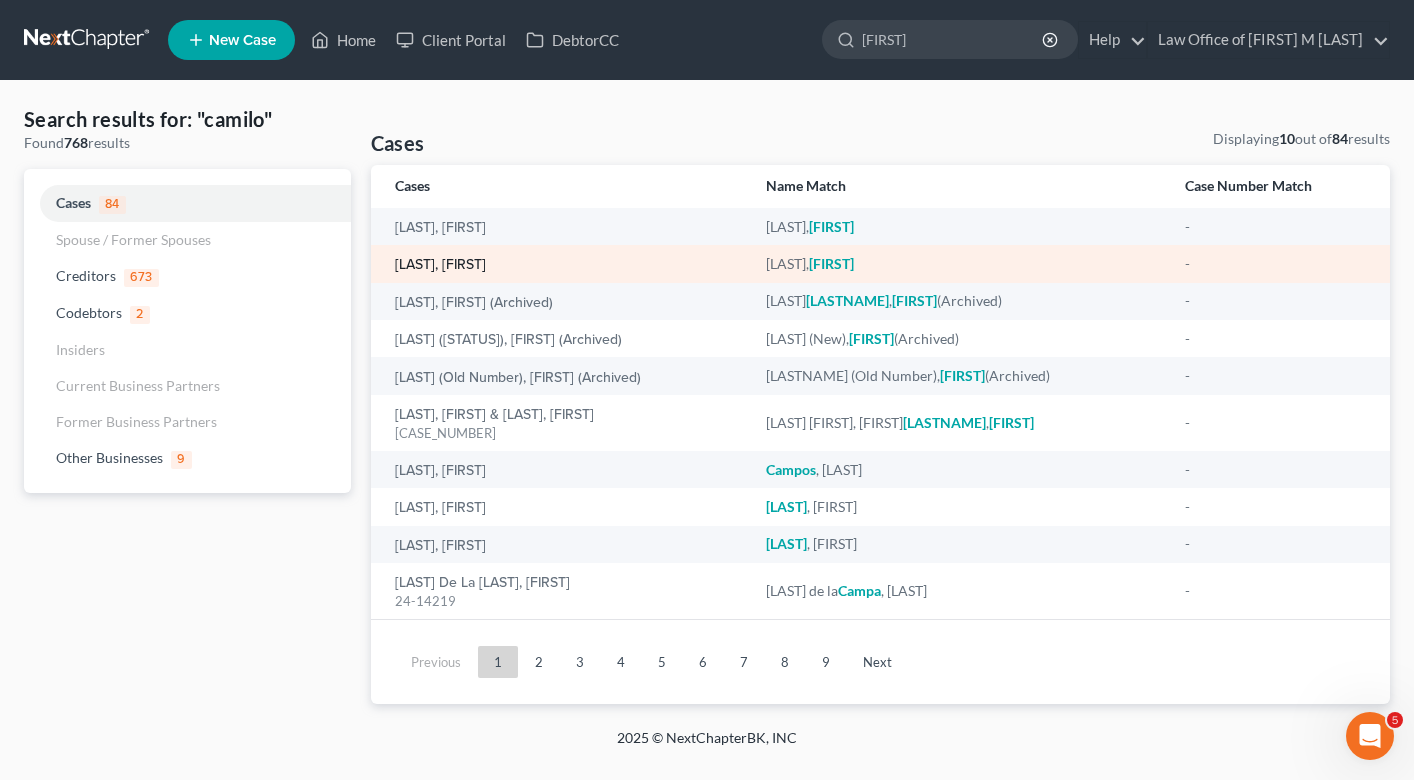 click on "[LAST], [FIRST]" at bounding box center [440, 265] 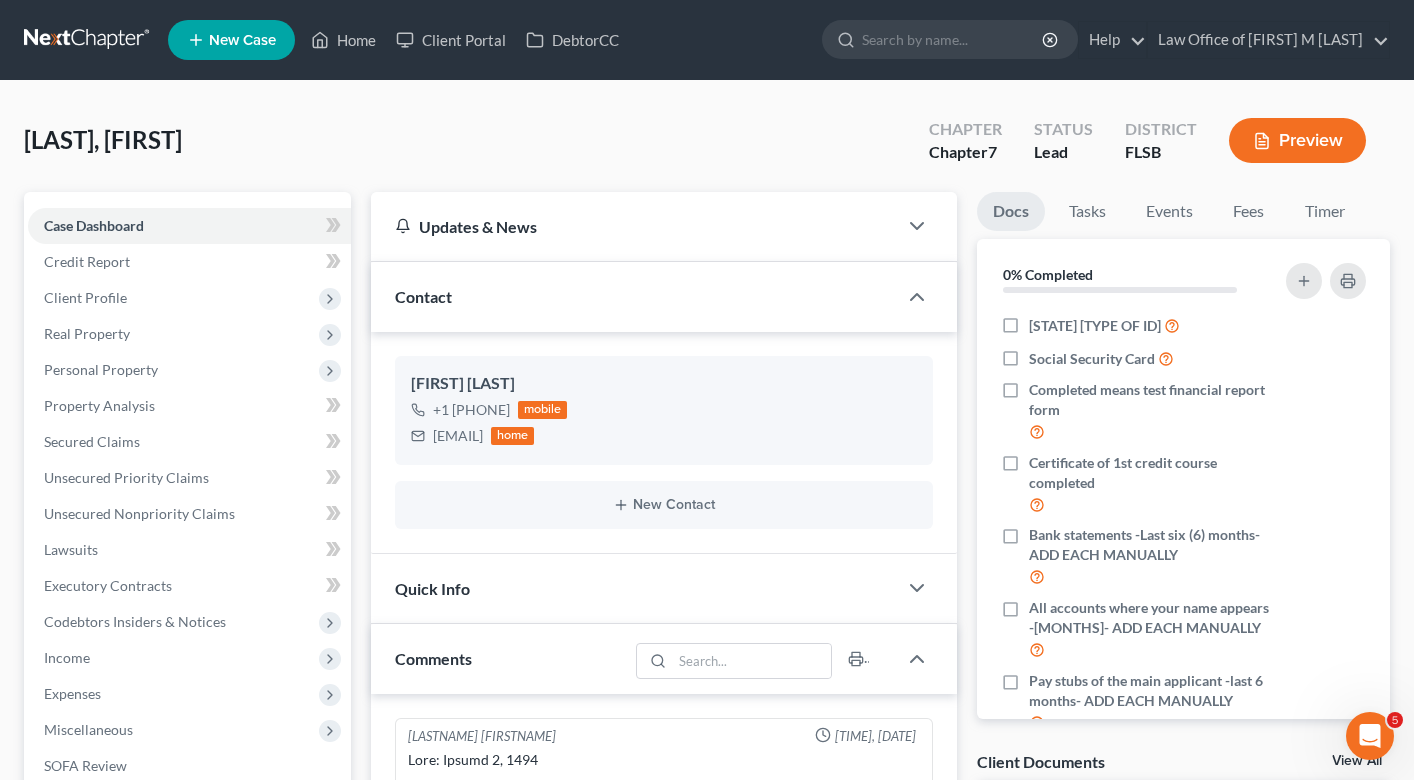 scroll, scrollTop: 445, scrollLeft: 0, axis: vertical 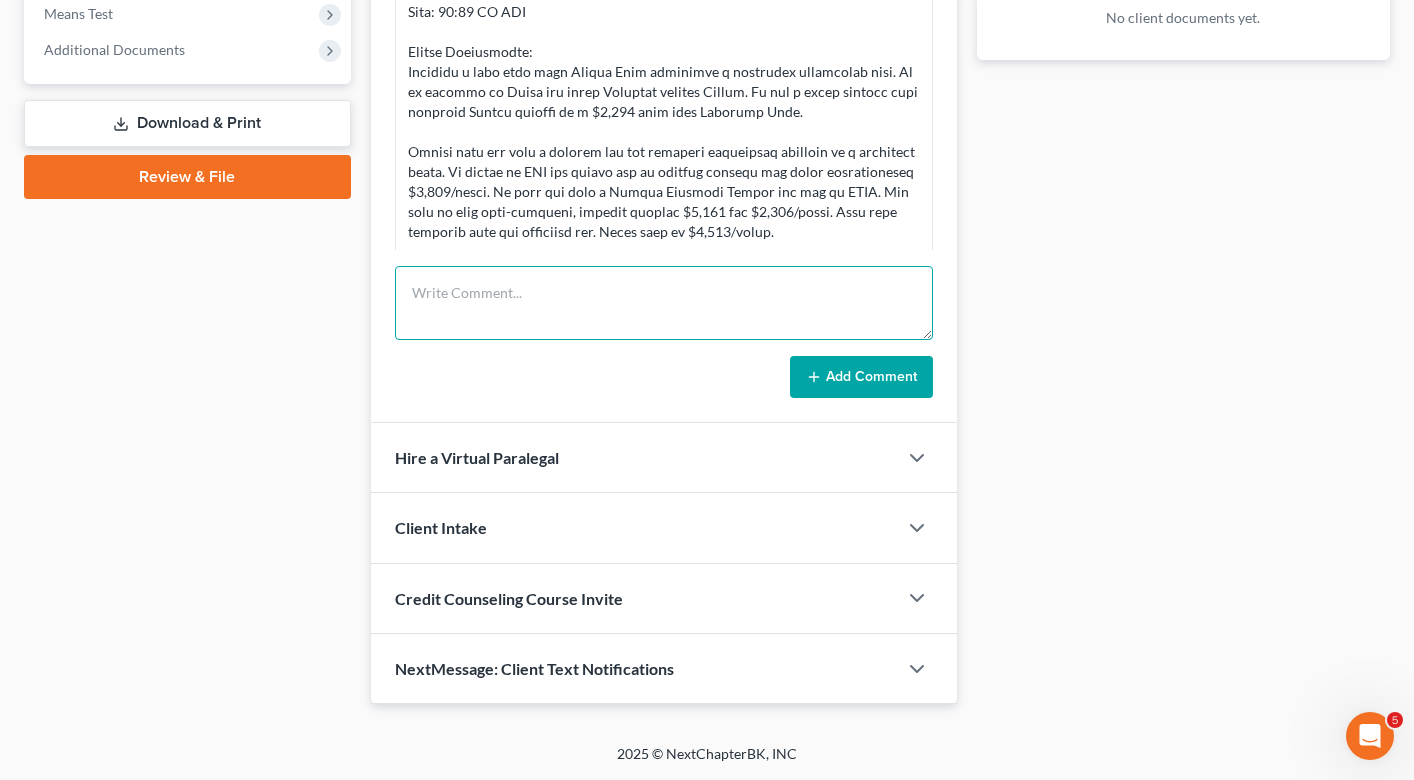 click at bounding box center [664, 303] 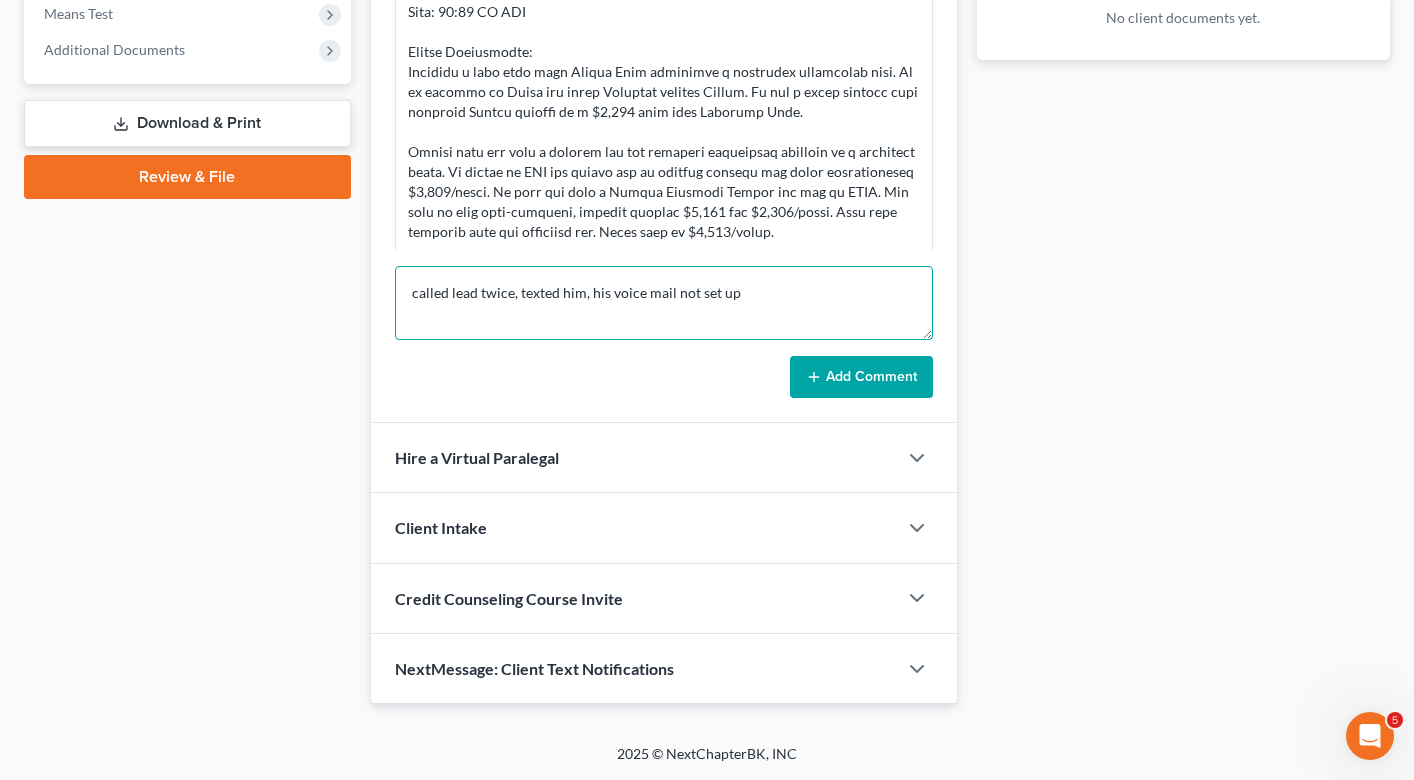 type on "called lead twice, texted him, his voice mail not set up" 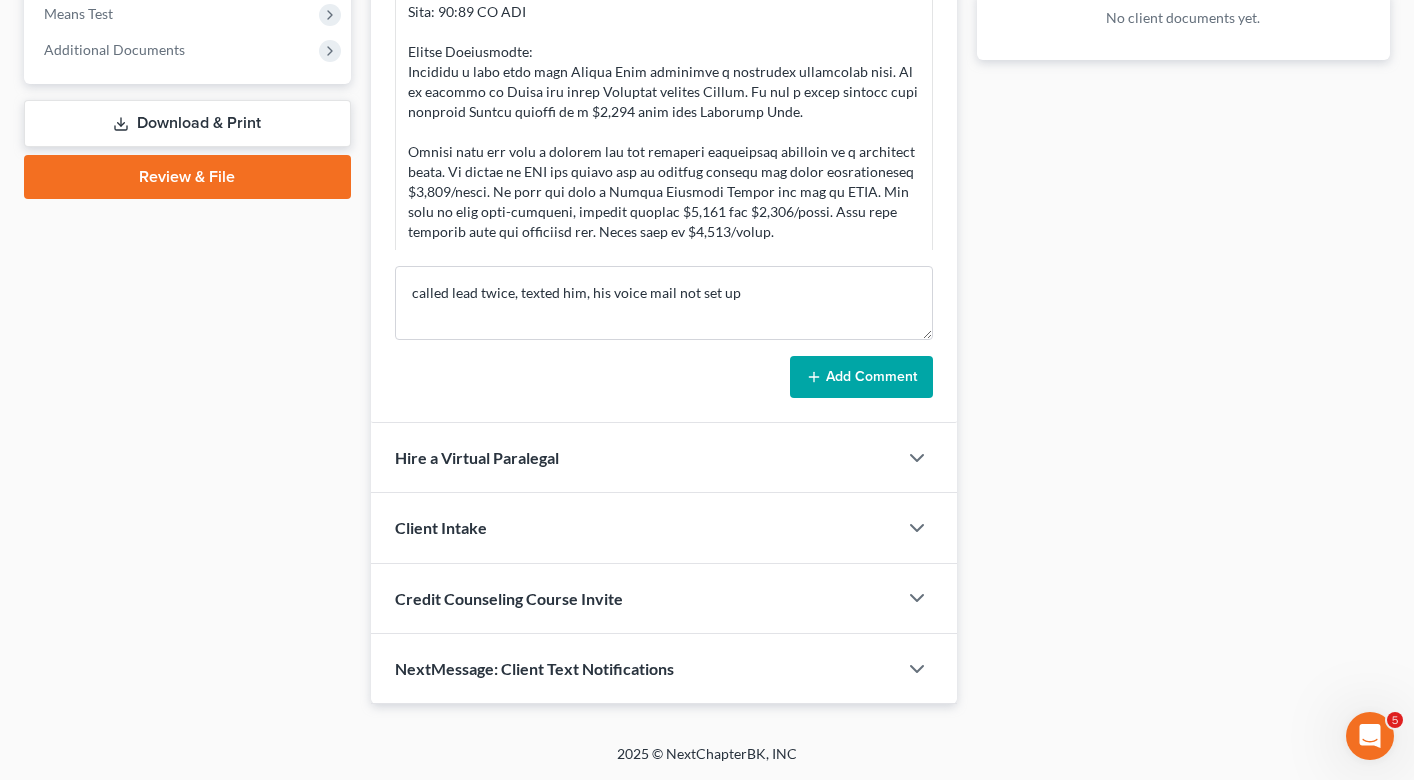 click on "Add Comment" at bounding box center [861, 377] 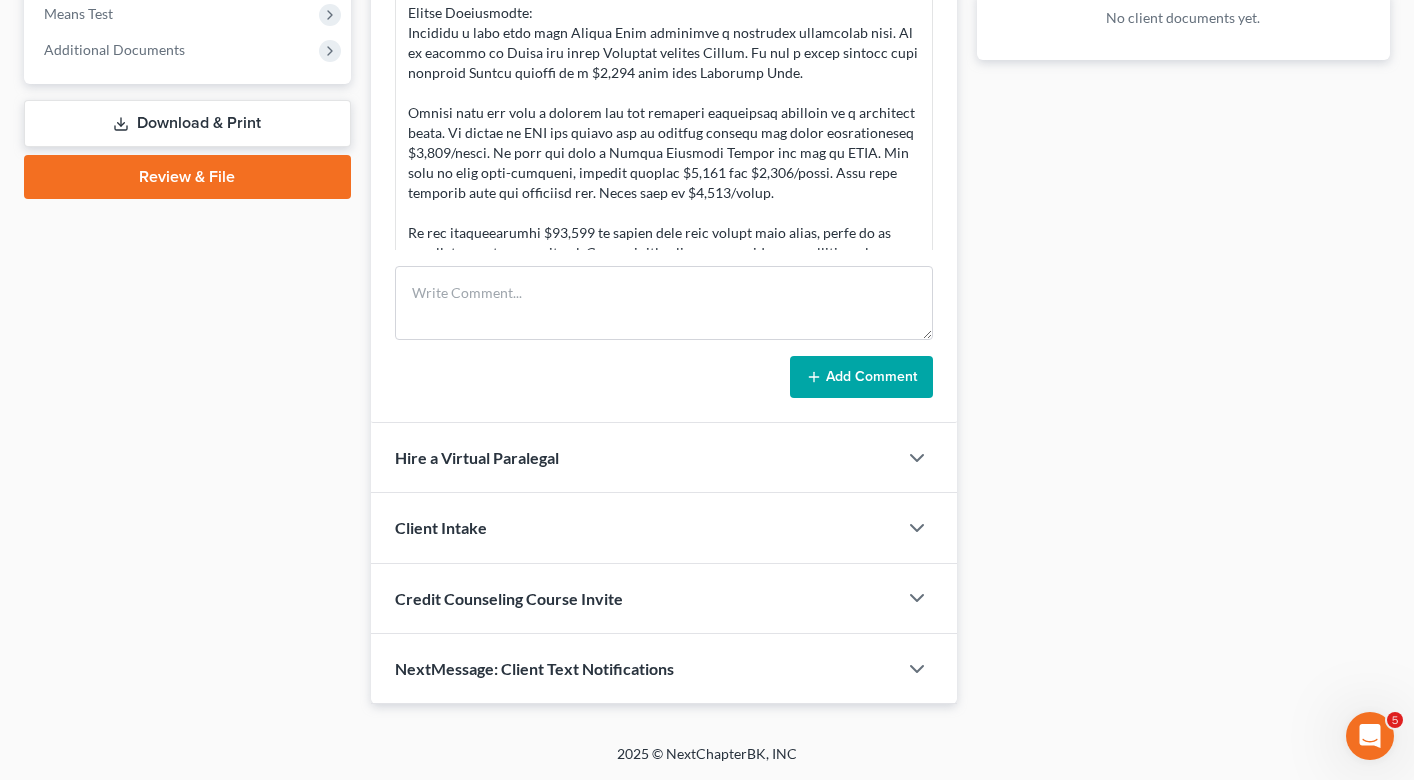 scroll, scrollTop: 0, scrollLeft: 0, axis: both 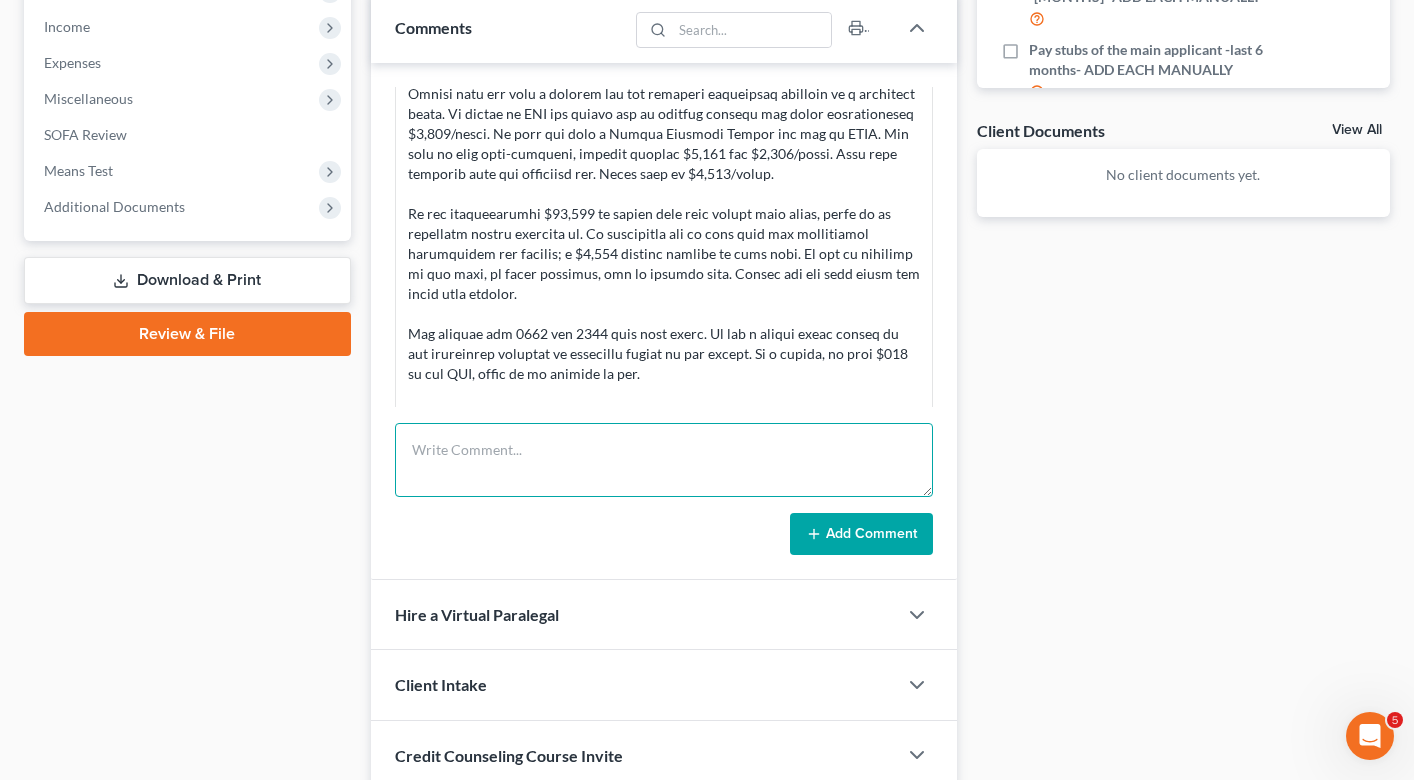 click at bounding box center (664, 460) 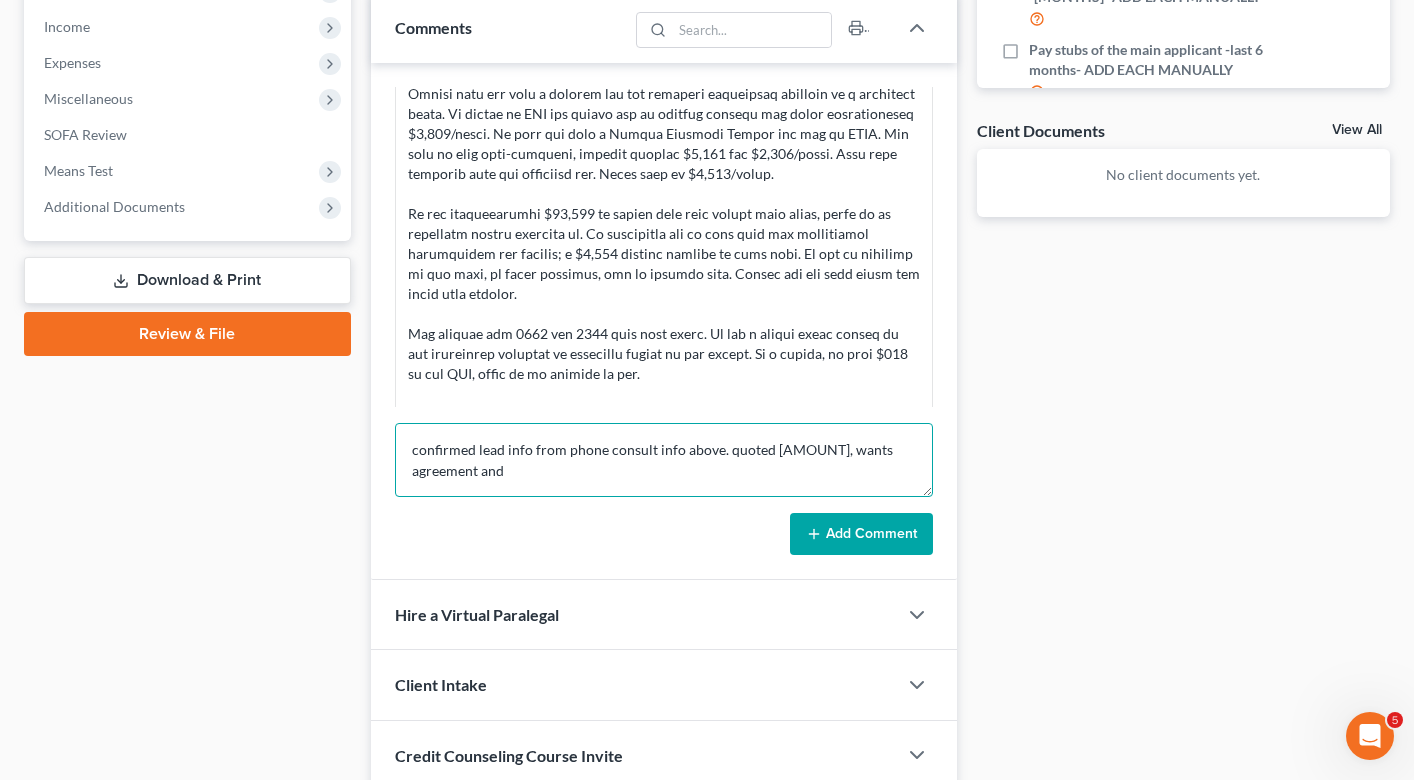 click on "confirmed lead info from phone consult info above. quoted [AMOUNT], wants agreement and" at bounding box center [664, 460] 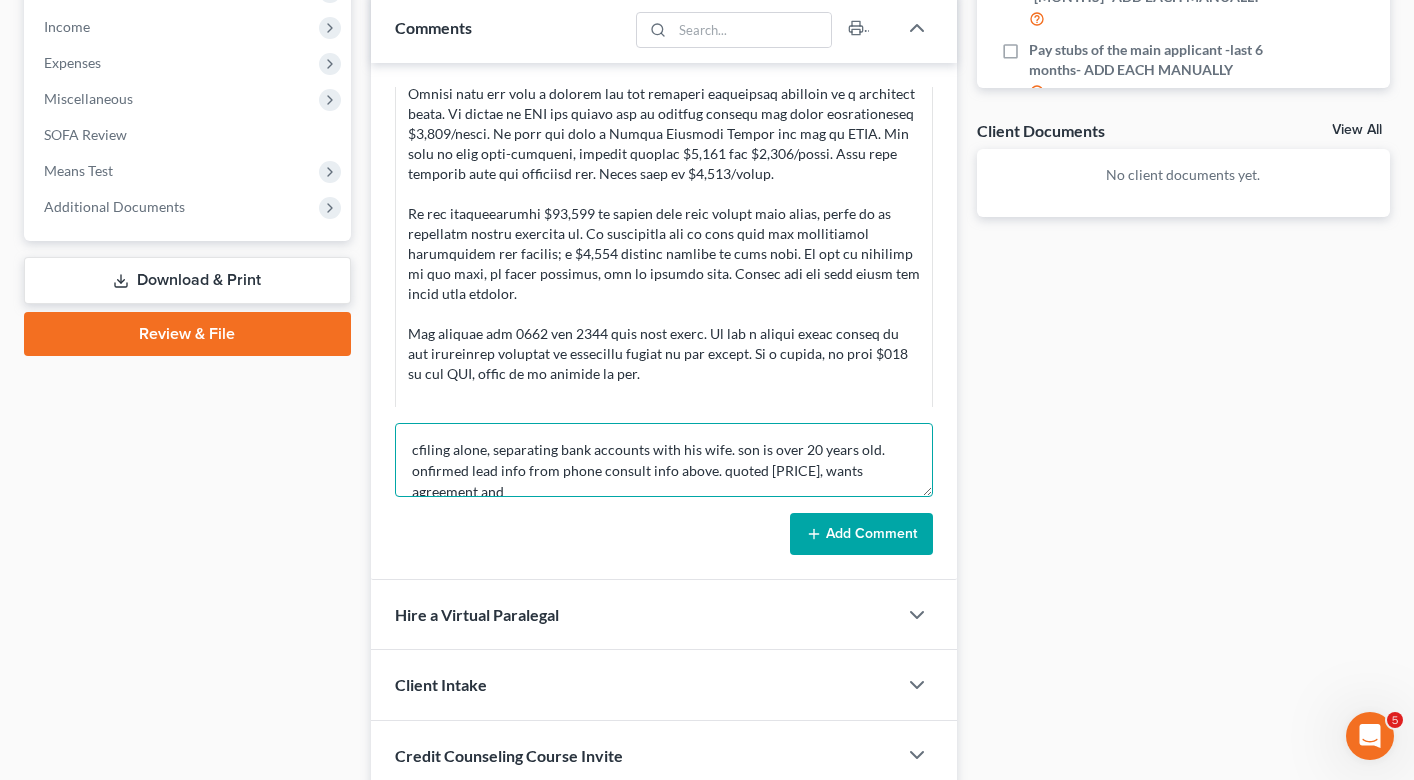 click on "cfiling alone, separating bank accounts with his wife. son is over 20 years old. onfirmed lead info from phone consult info above. quoted [PRICE], wants agreement and" at bounding box center (664, 460) 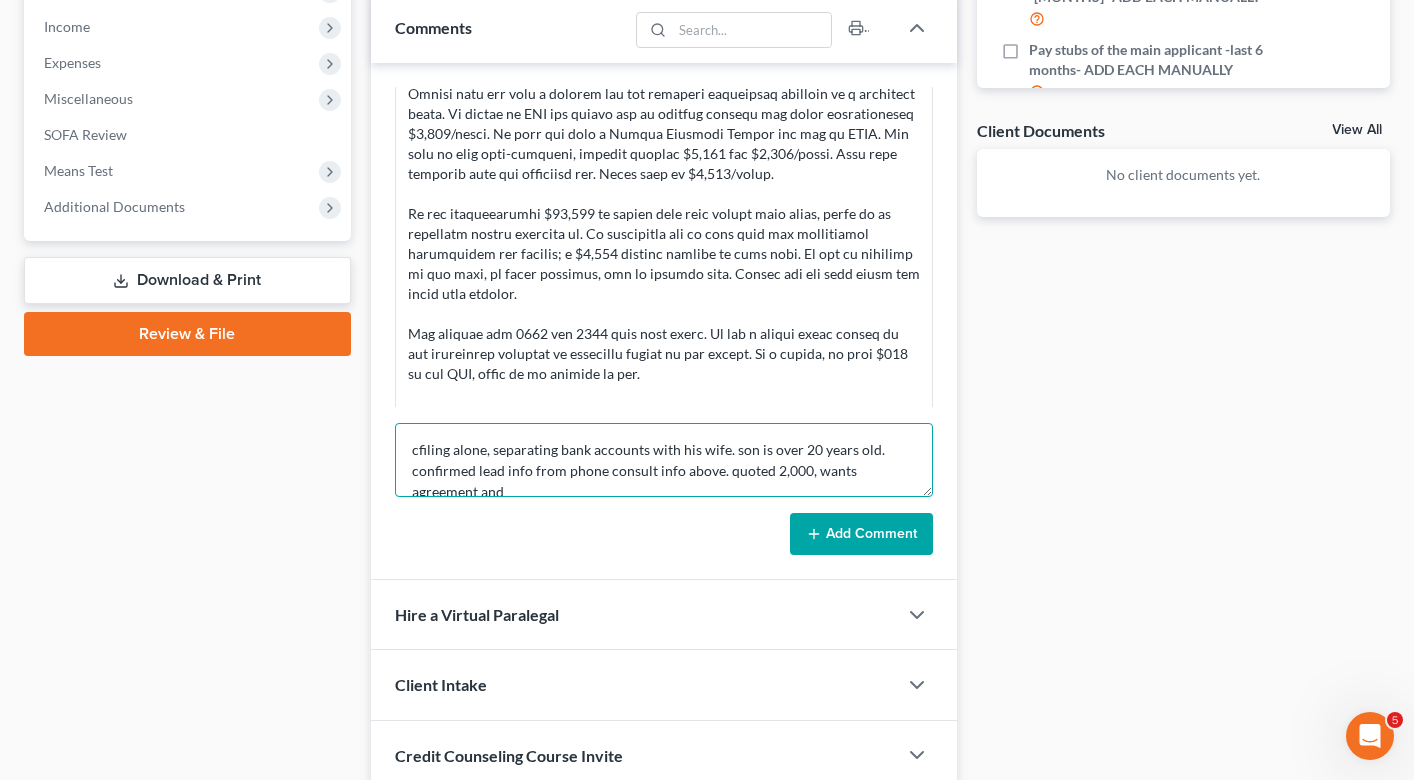 scroll, scrollTop: 21, scrollLeft: 0, axis: vertical 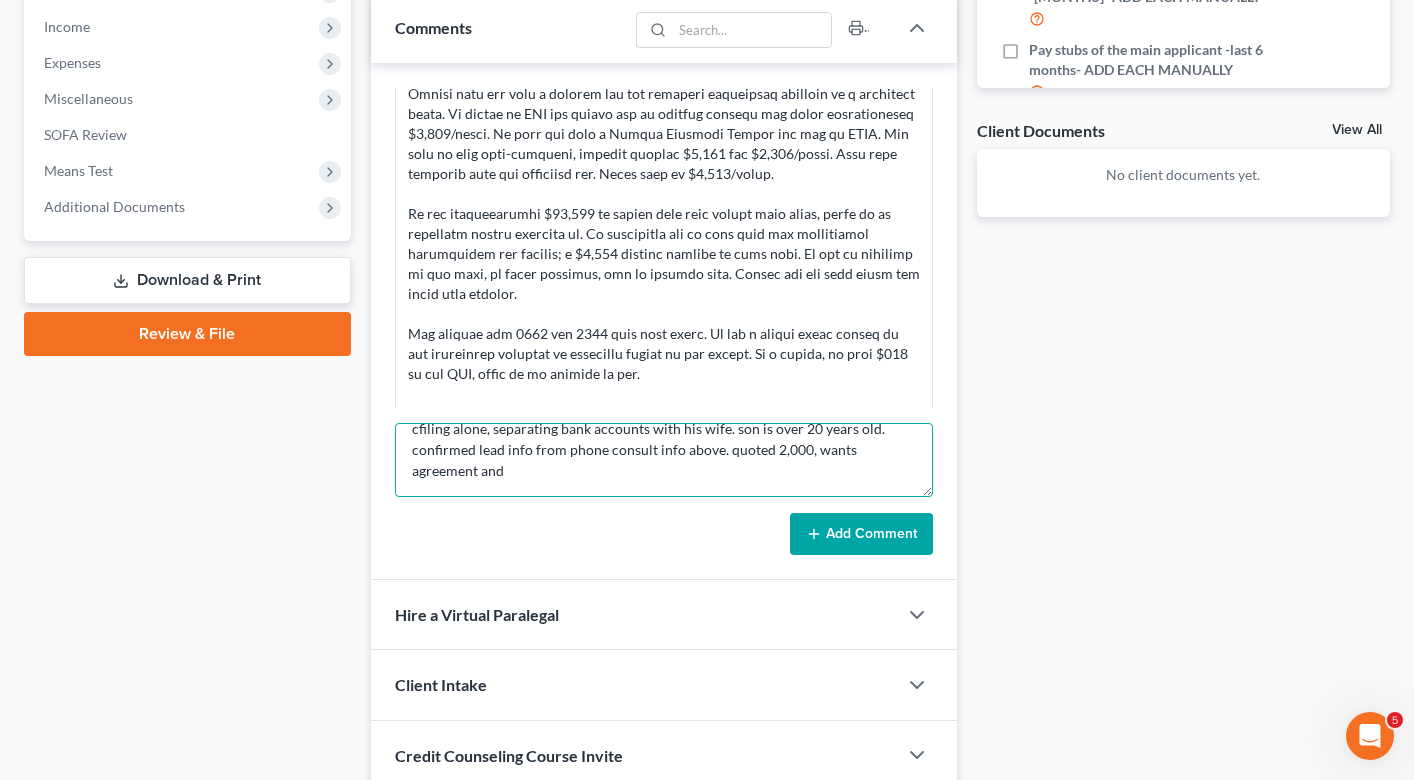 click on "cfiling alone, separating bank accounts with his wife. son is over 20 years old. confirmed lead info from phone consult info above. quoted 2,000, wants agreement and" at bounding box center (664, 460) 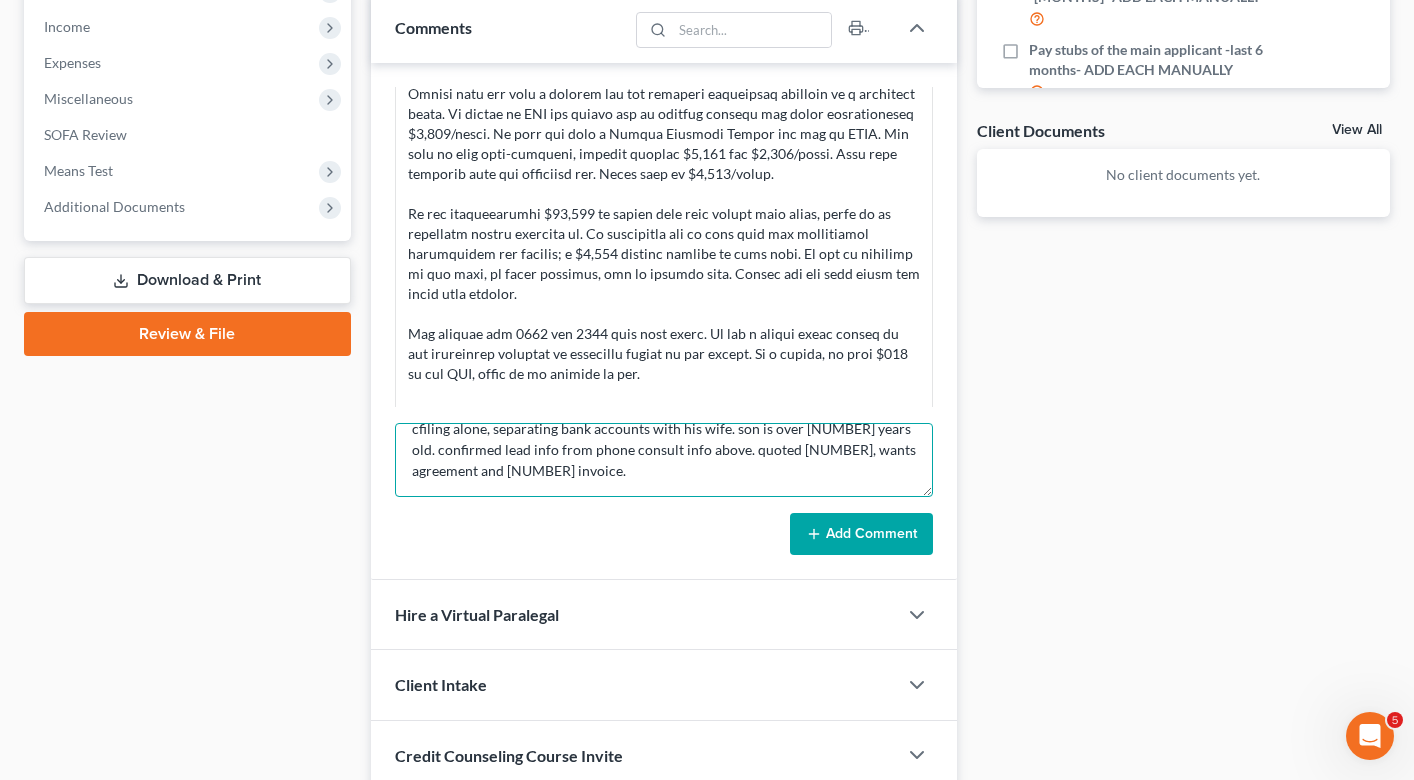 type on "cfiling alone, separating bank accounts with his wife. son is over [NUMBER] years old. confirmed lead info from phone consult info above. quoted [NUMBER], wants agreement and [NUMBER] invoice." 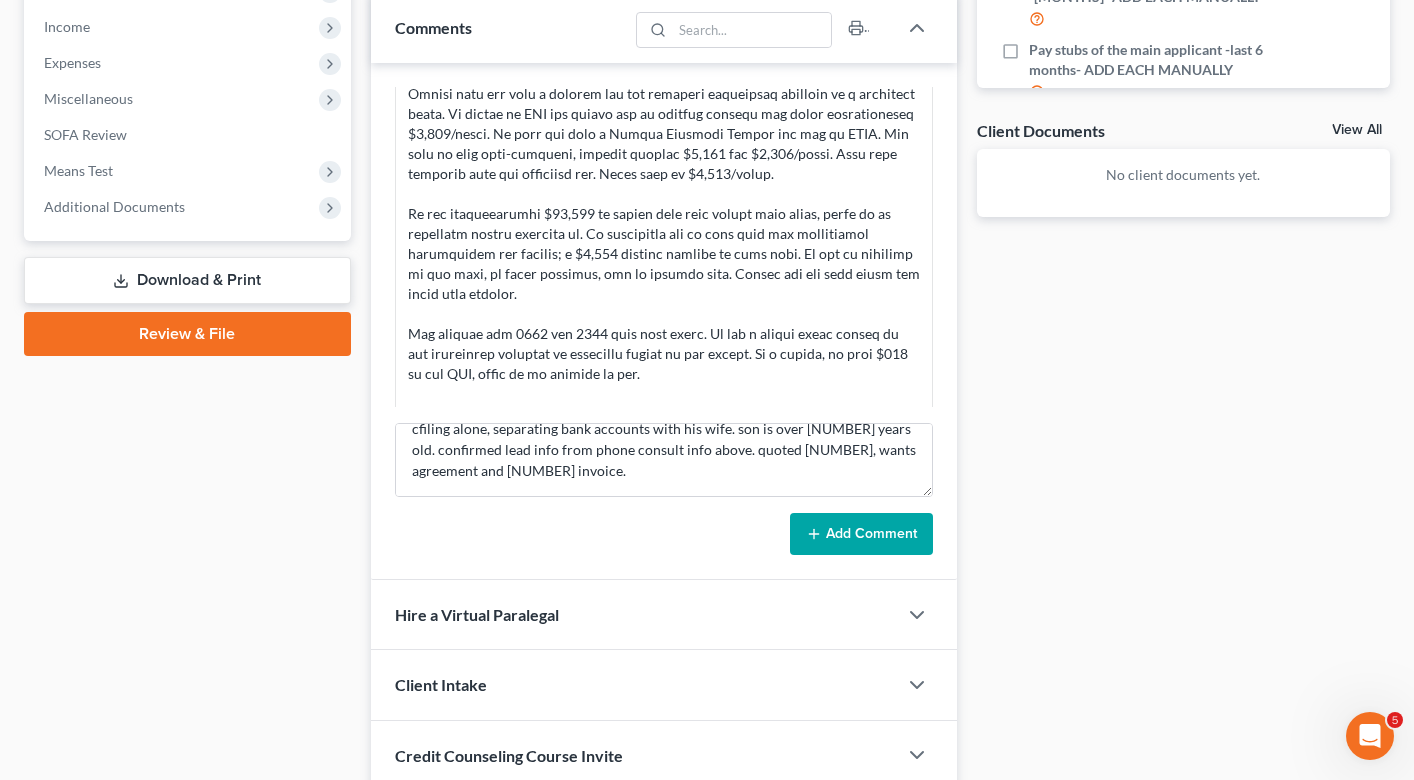 click on "Add Comment" at bounding box center [861, 534] 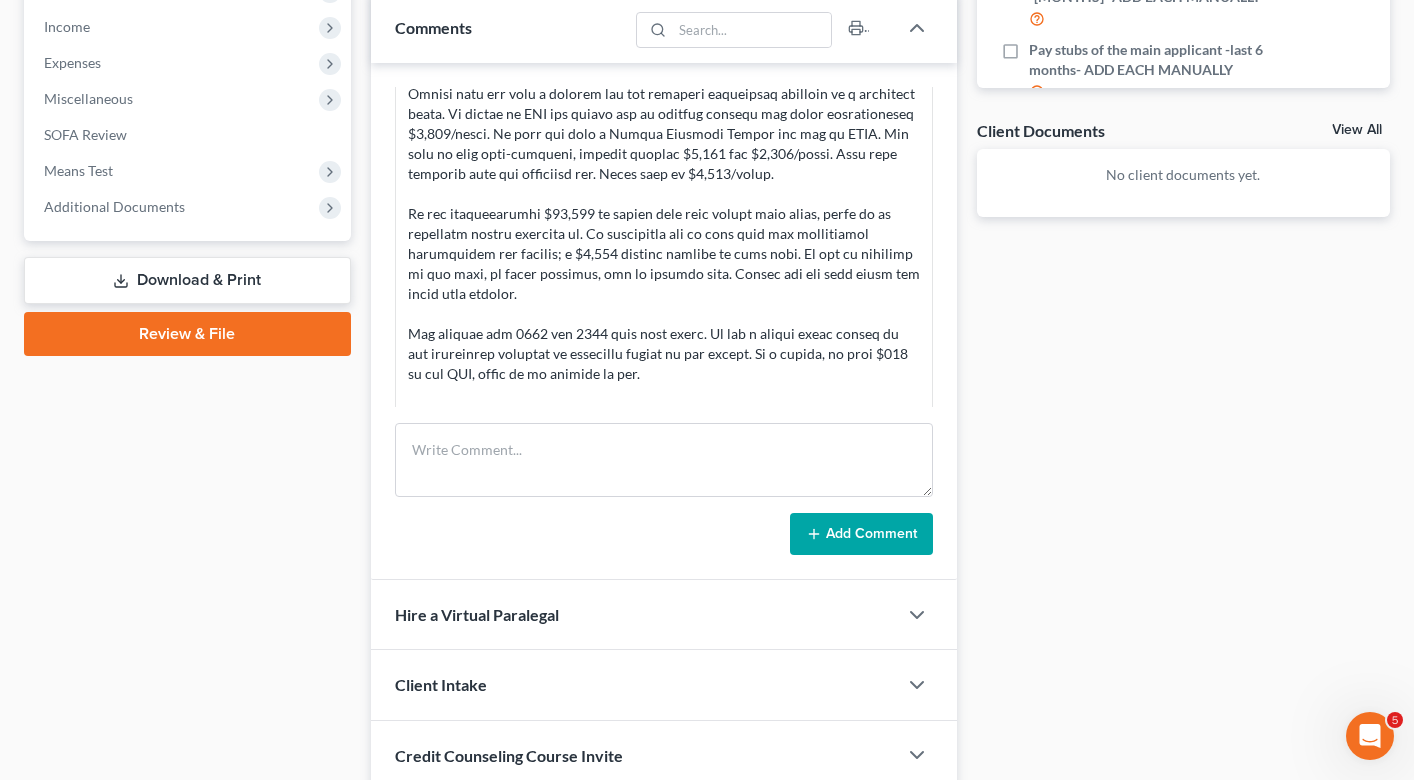 scroll, scrollTop: 0, scrollLeft: 0, axis: both 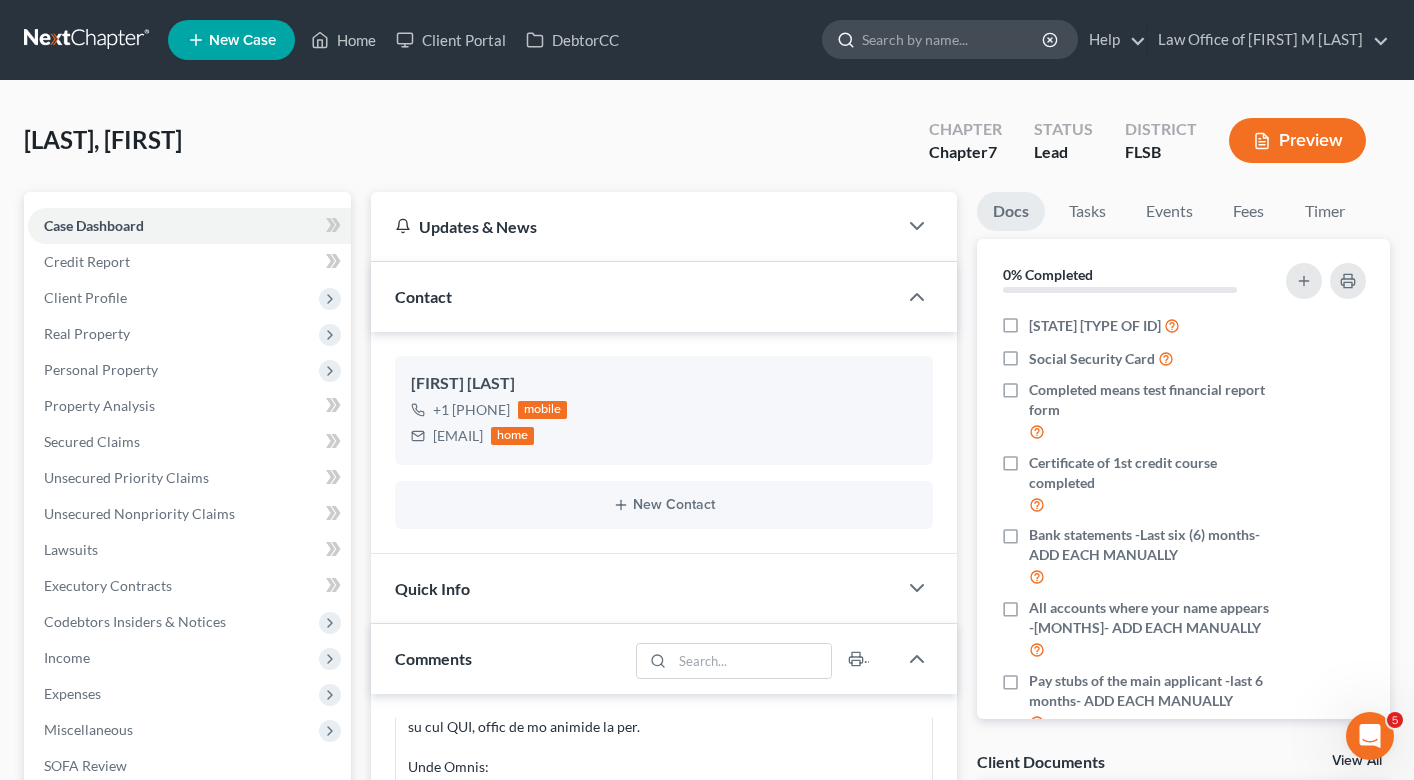 click at bounding box center [953, 39] 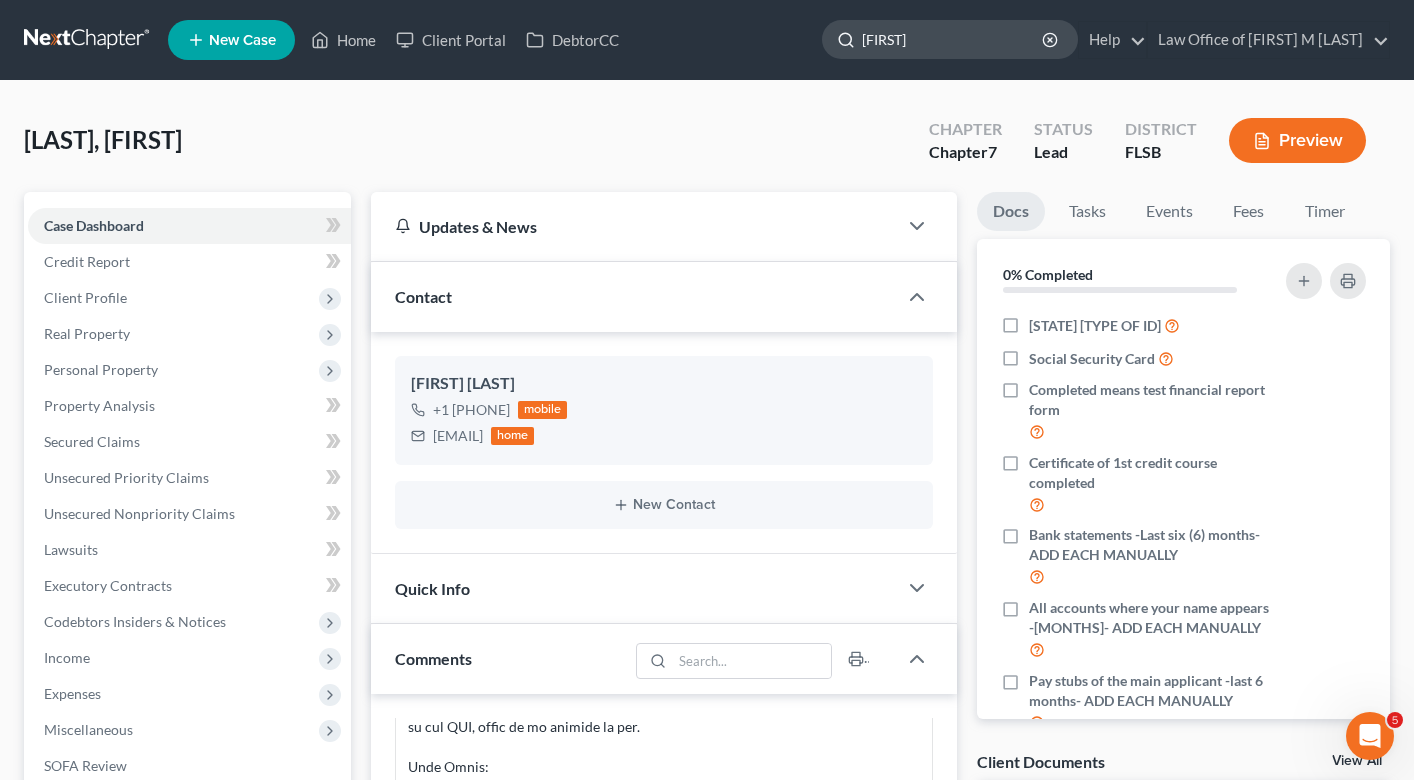 type on "[FIRST]" 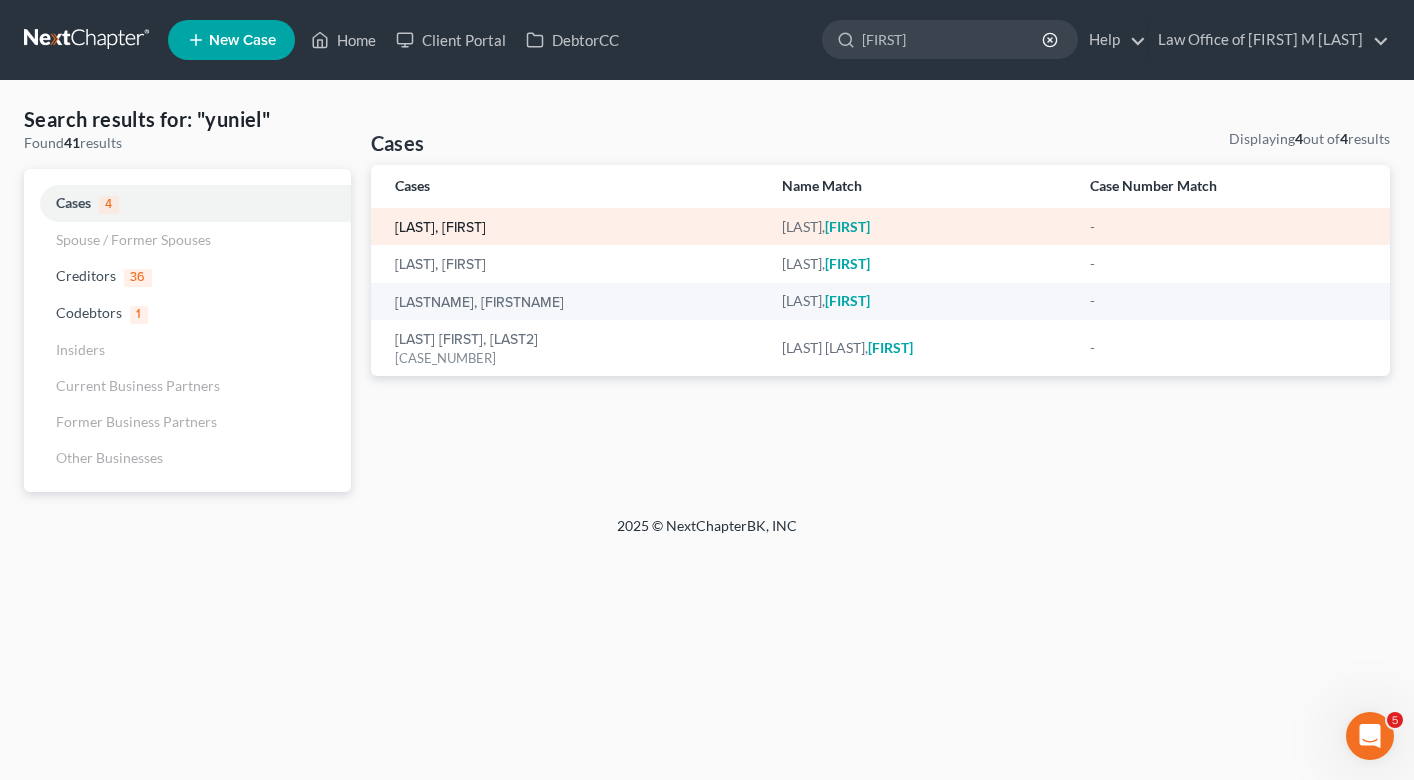 click on "[LAST], [FIRST]" at bounding box center [440, 228] 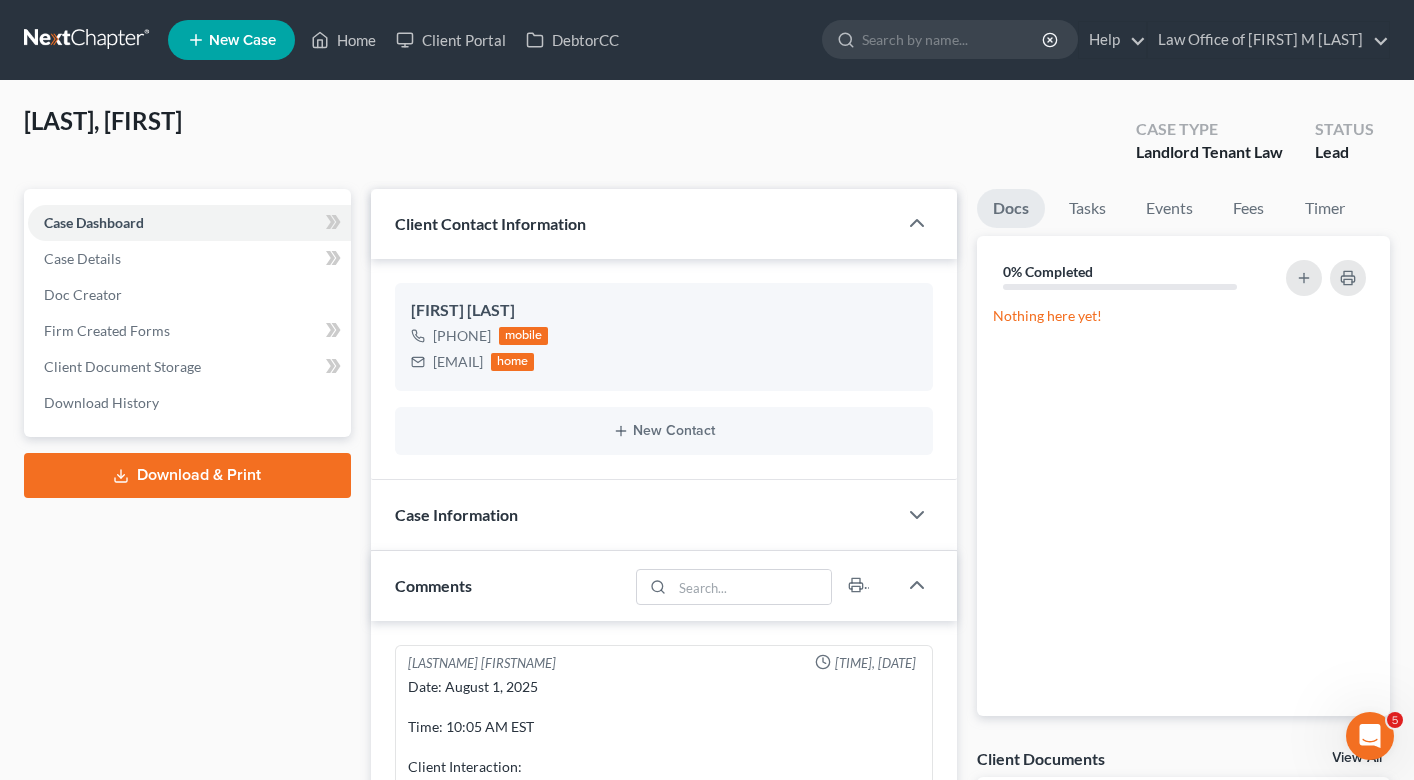 scroll, scrollTop: 125, scrollLeft: 0, axis: vertical 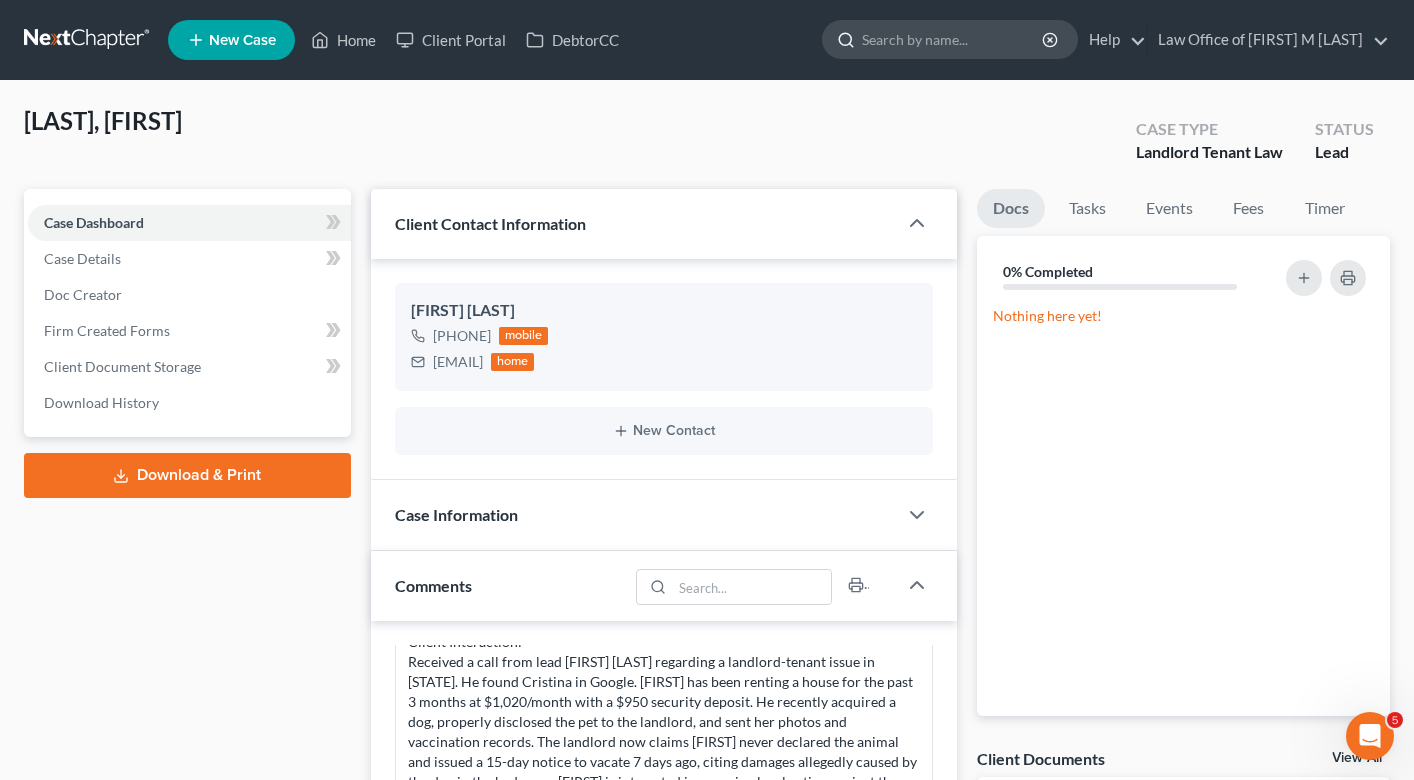 click at bounding box center (953, 39) 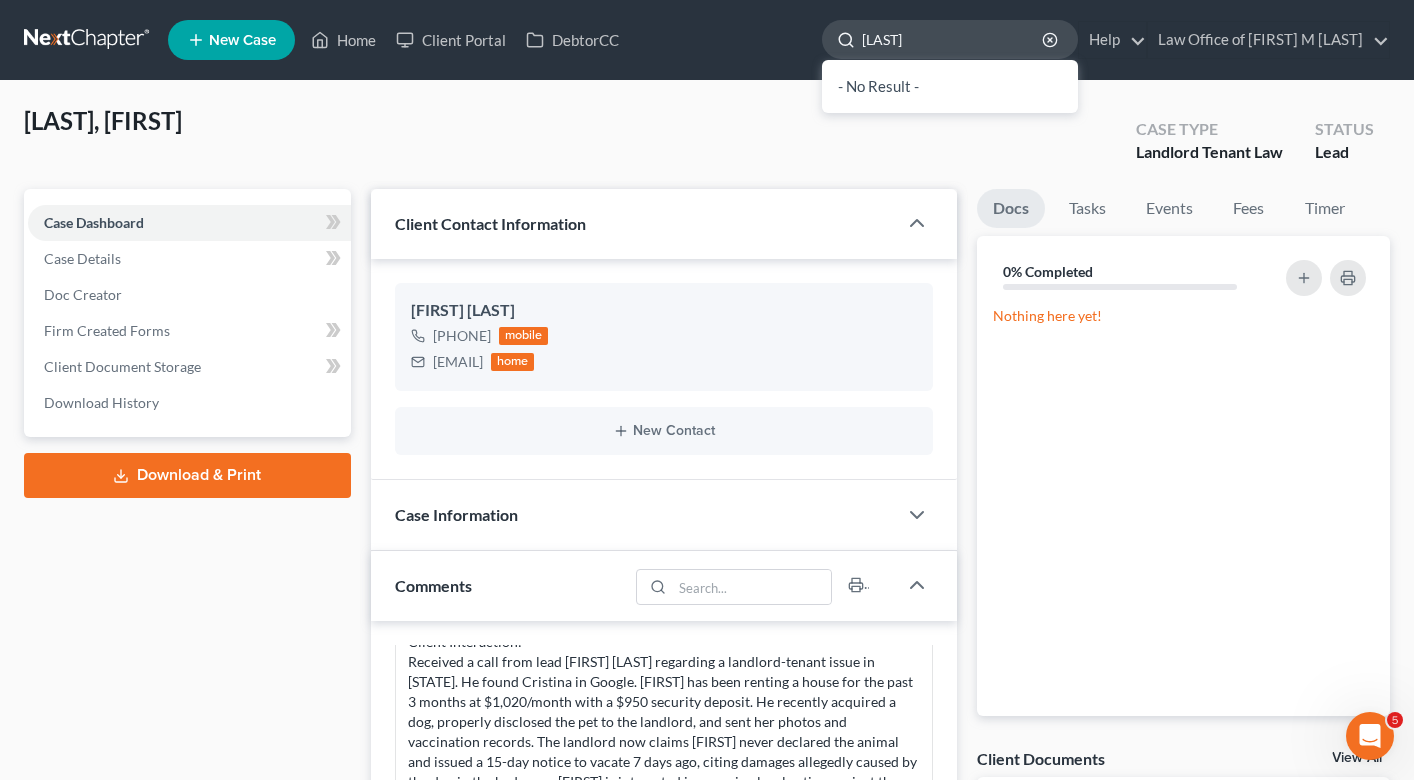 type on "[LAST]" 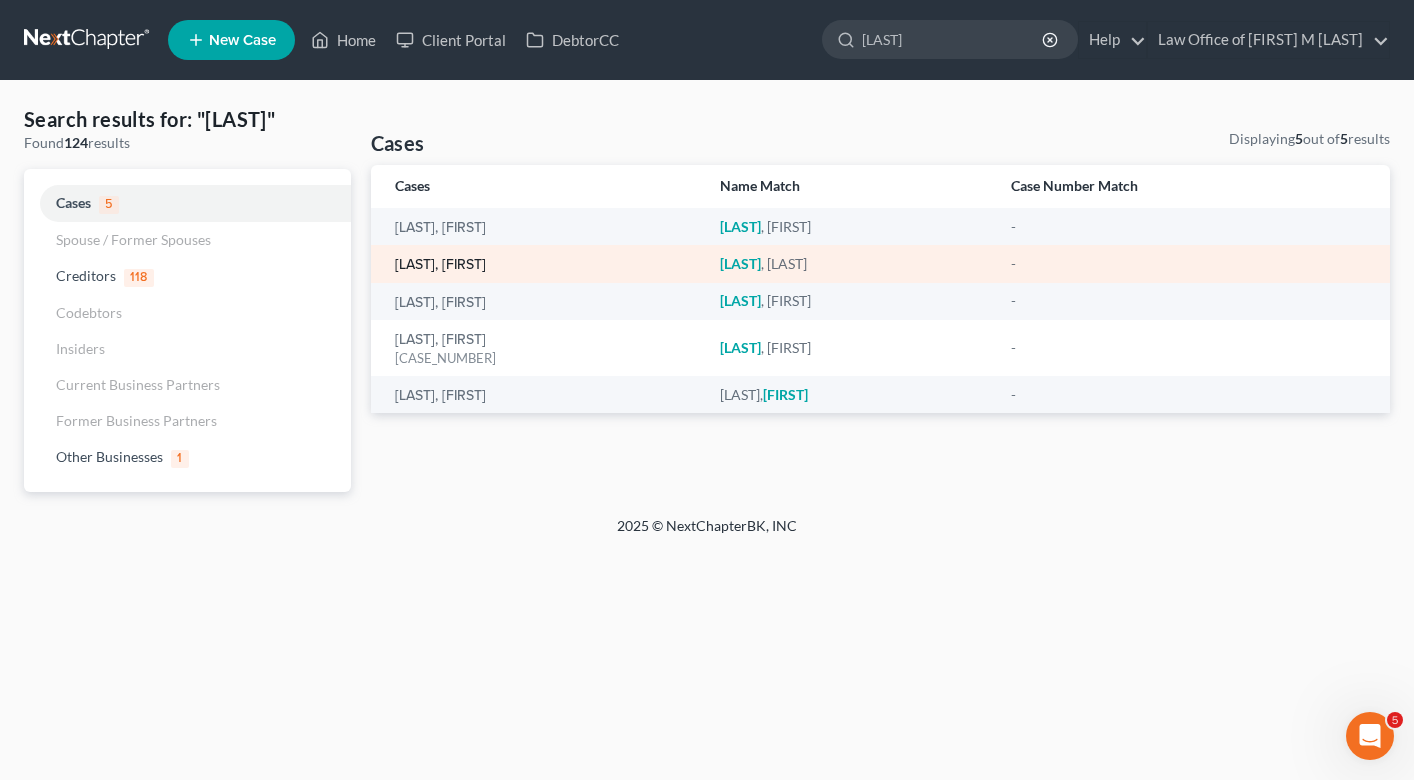 click on "[LAST], [FIRST]" at bounding box center (440, 265) 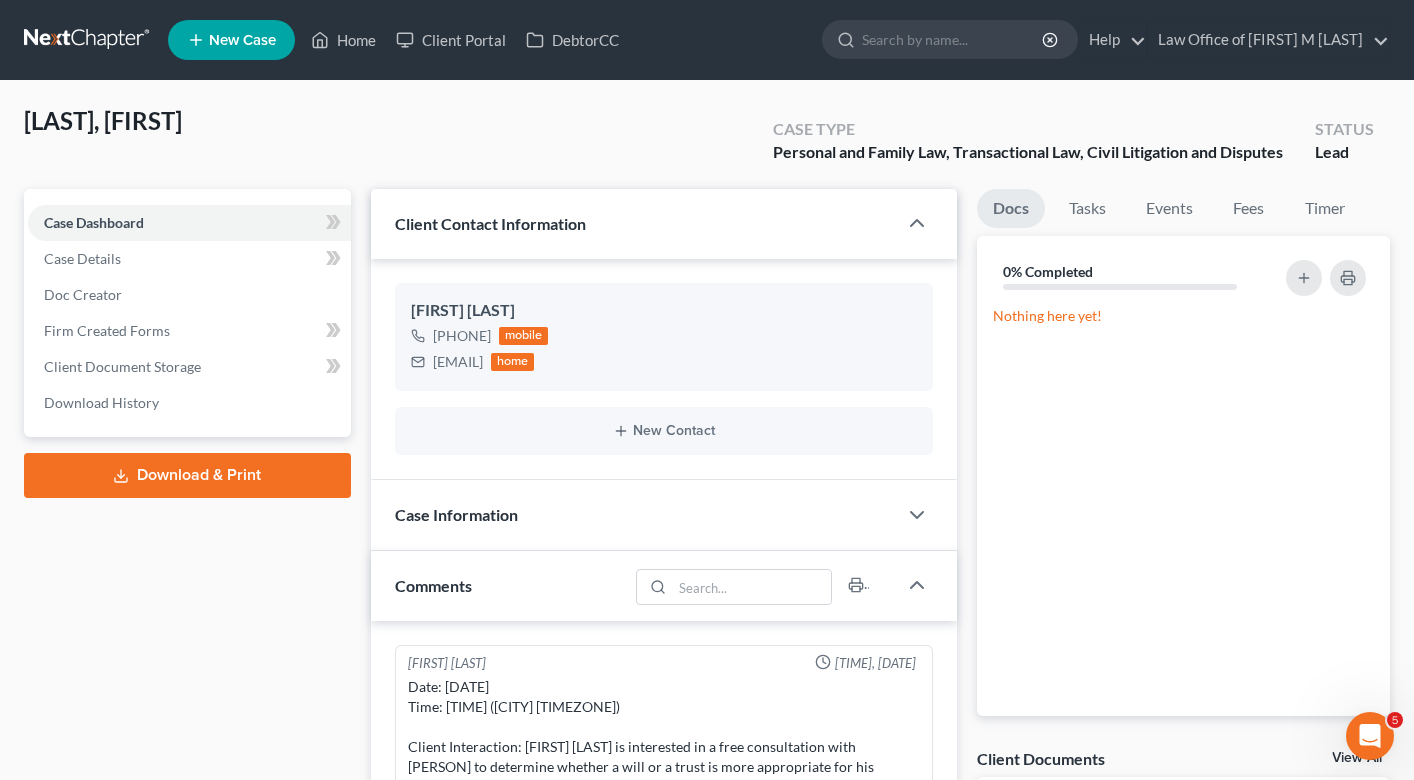 scroll, scrollTop: 125, scrollLeft: 0, axis: vertical 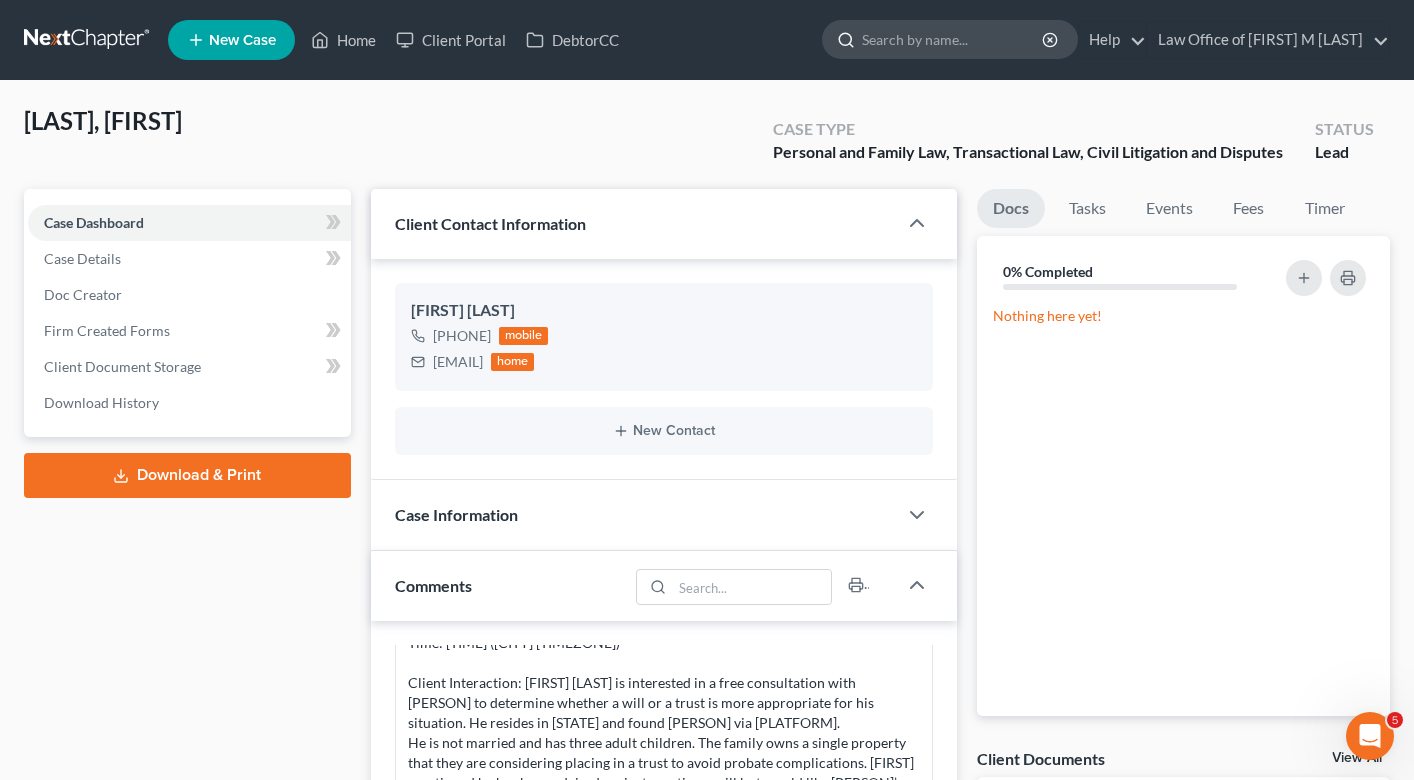 click at bounding box center [953, 39] 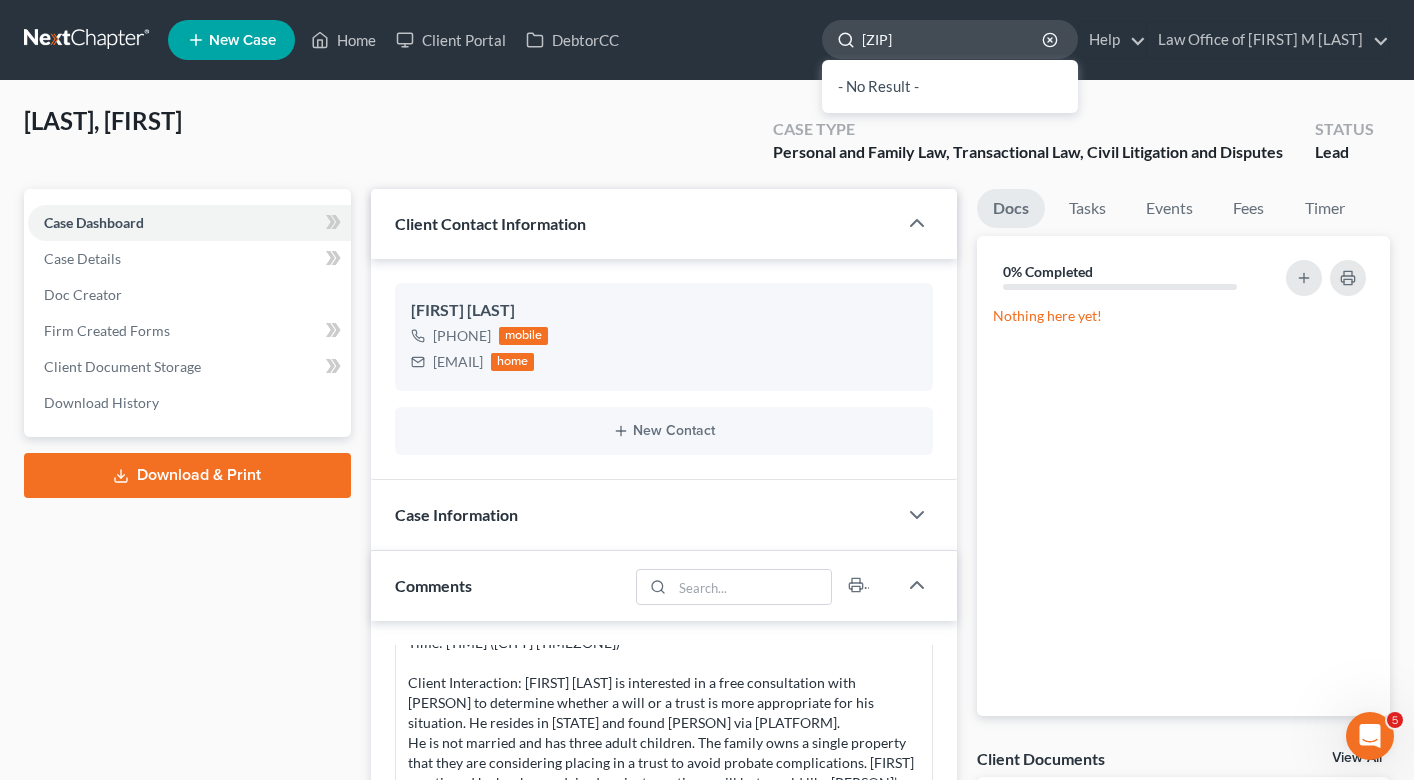 type on "[ZIP]" 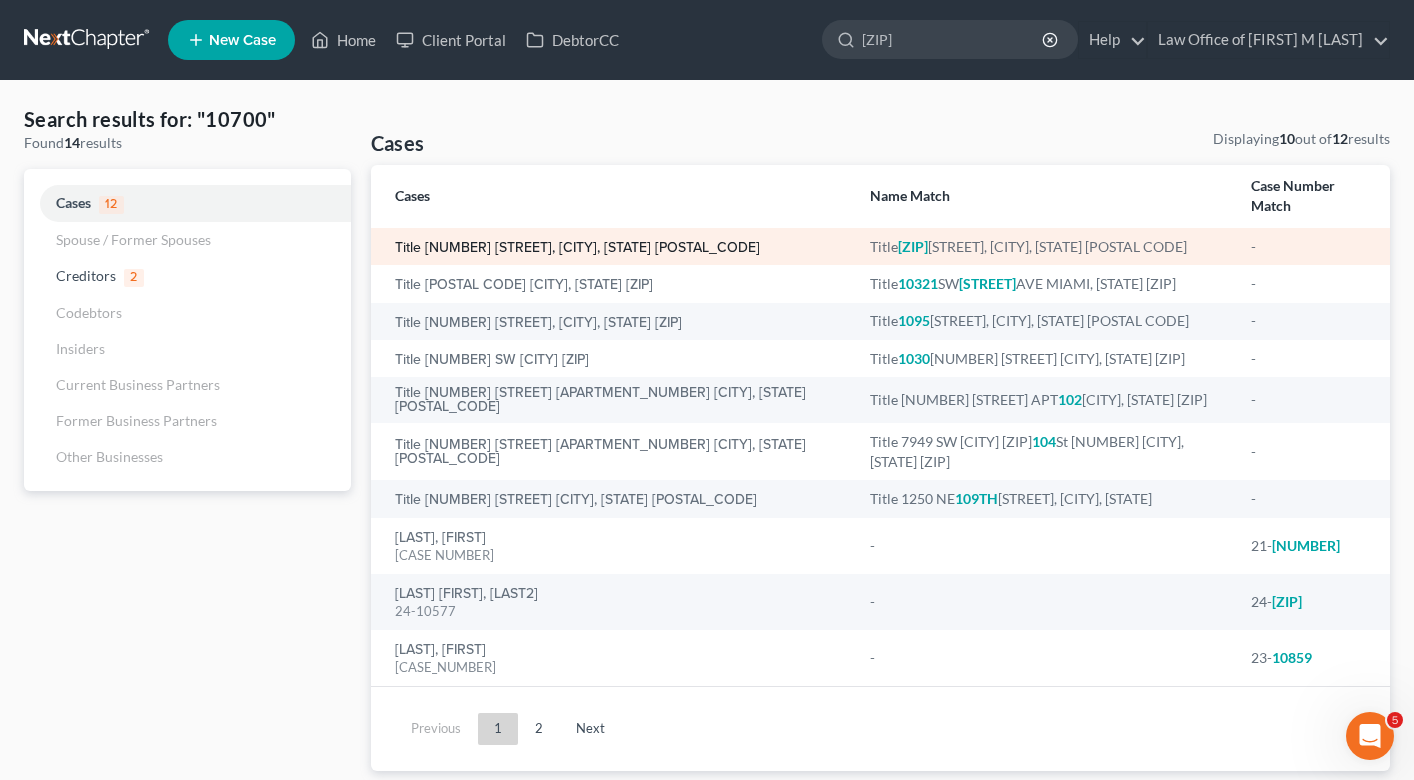click on "Title [NUMBER] [STREET], [CITY], [STATE] [POSTAL_CODE]" at bounding box center [577, 248] 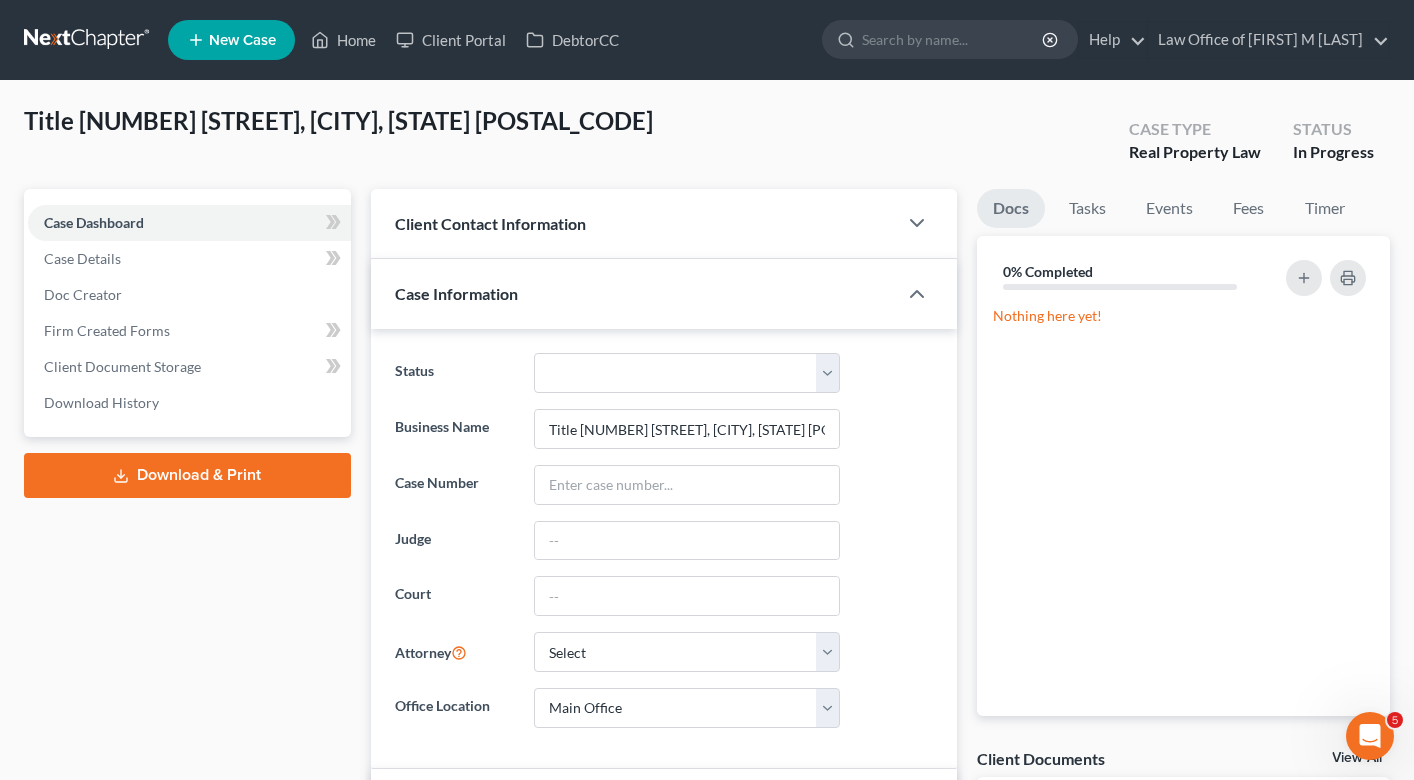 scroll, scrollTop: 728, scrollLeft: 0, axis: vertical 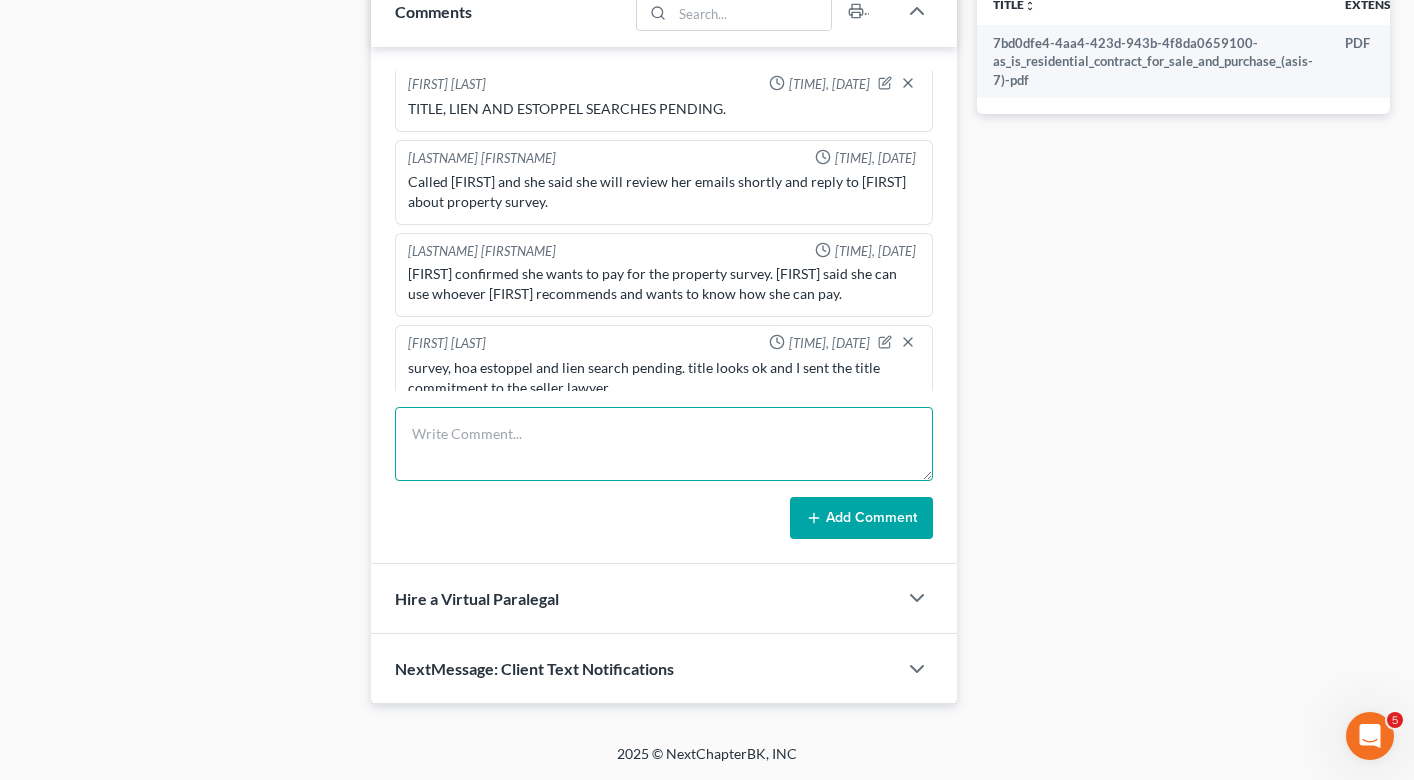 click at bounding box center (664, 444) 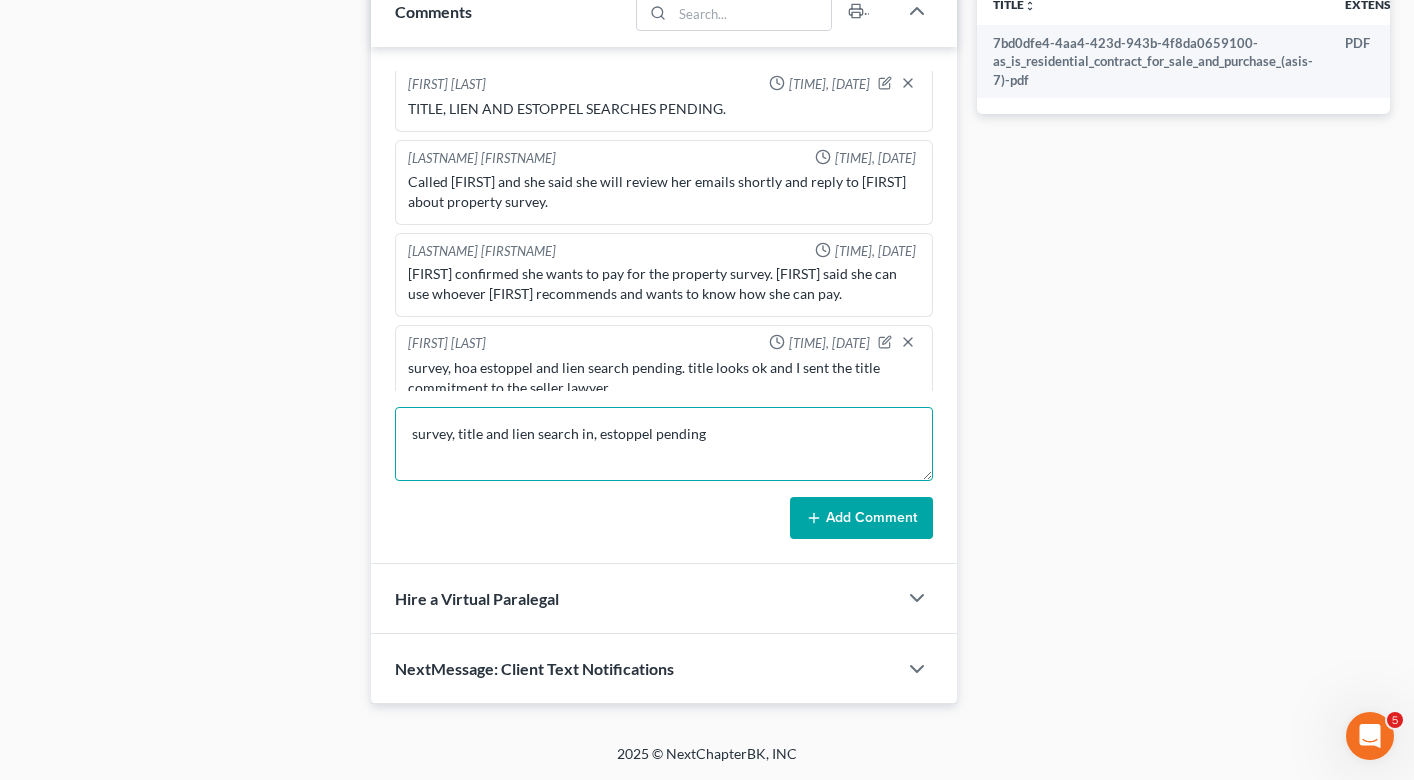 type on "survey, title and lien search in, estoppel pending" 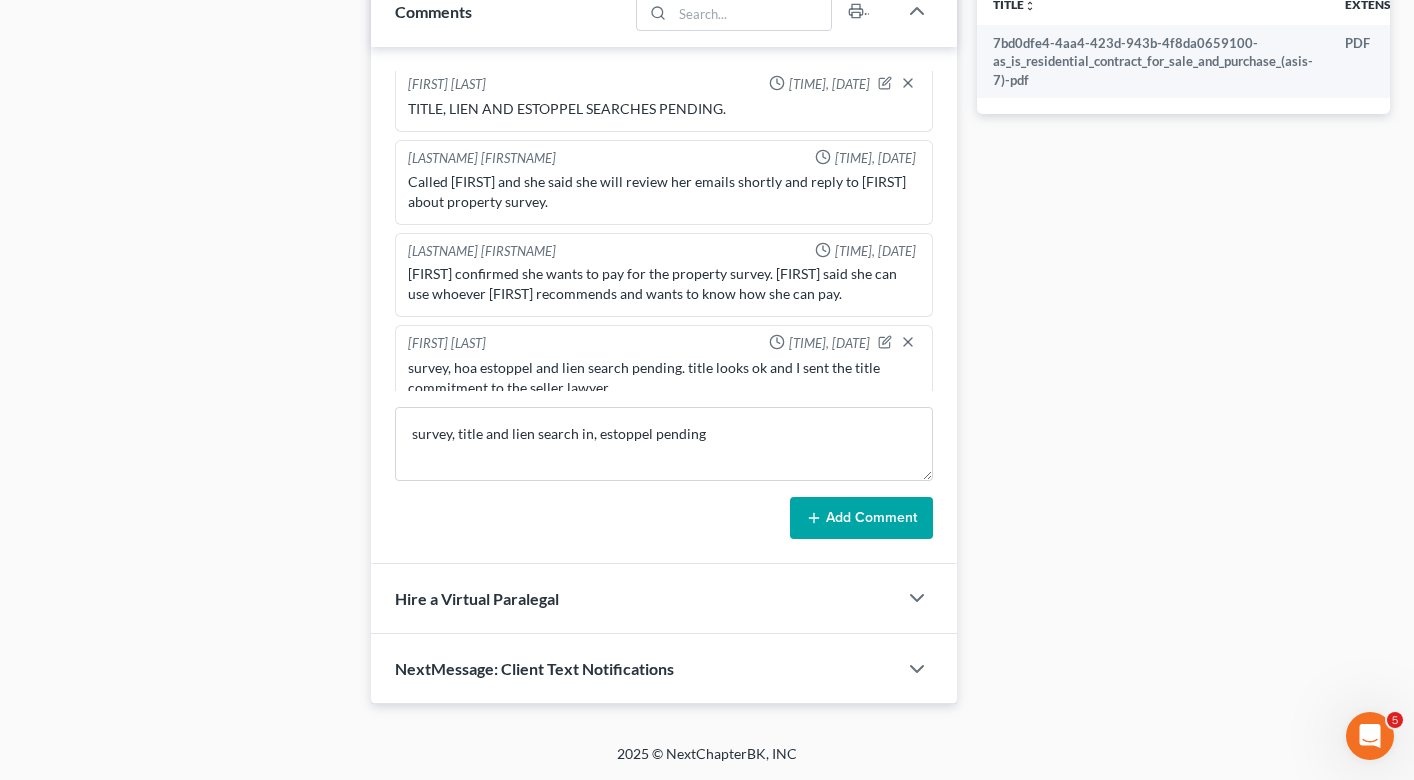 click on "Add Comment" at bounding box center [861, 518] 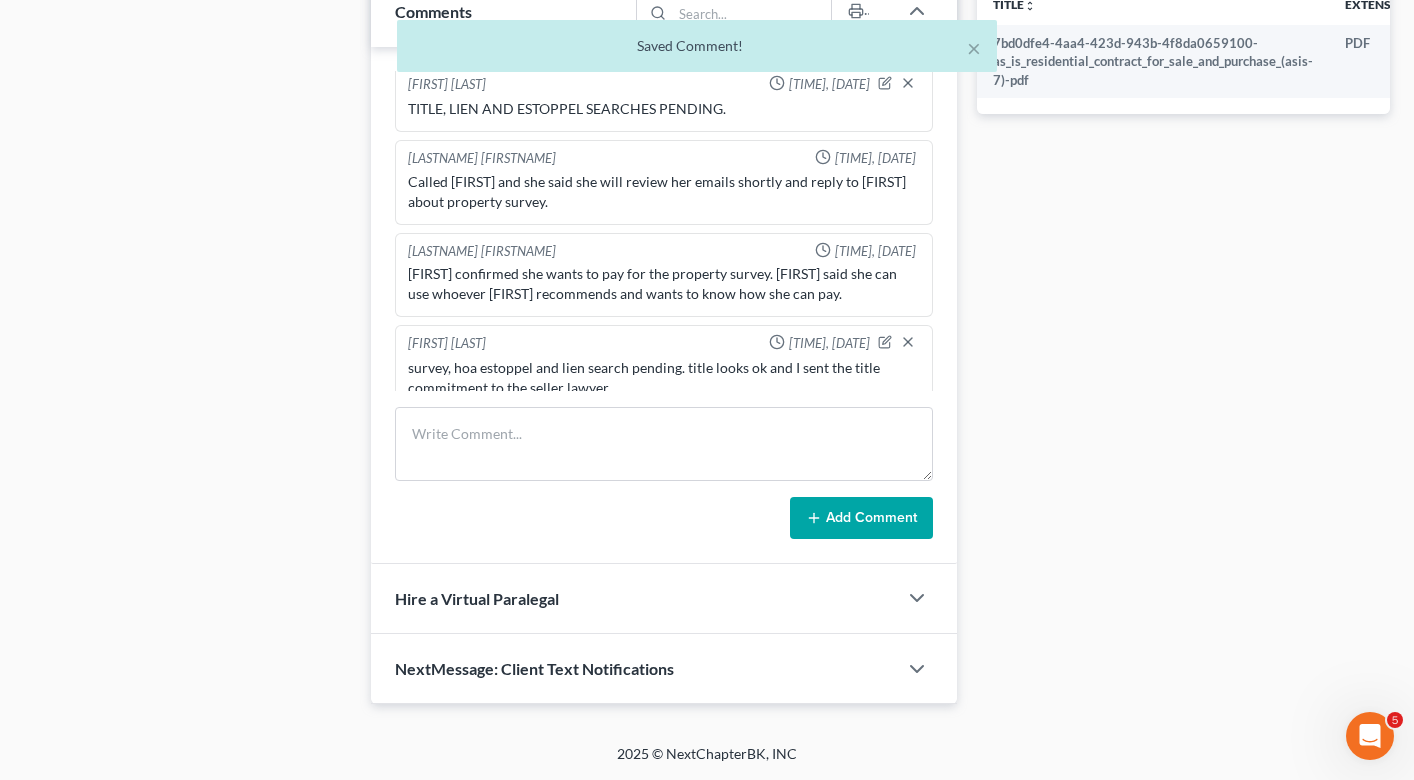 scroll, scrollTop: 802, scrollLeft: 0, axis: vertical 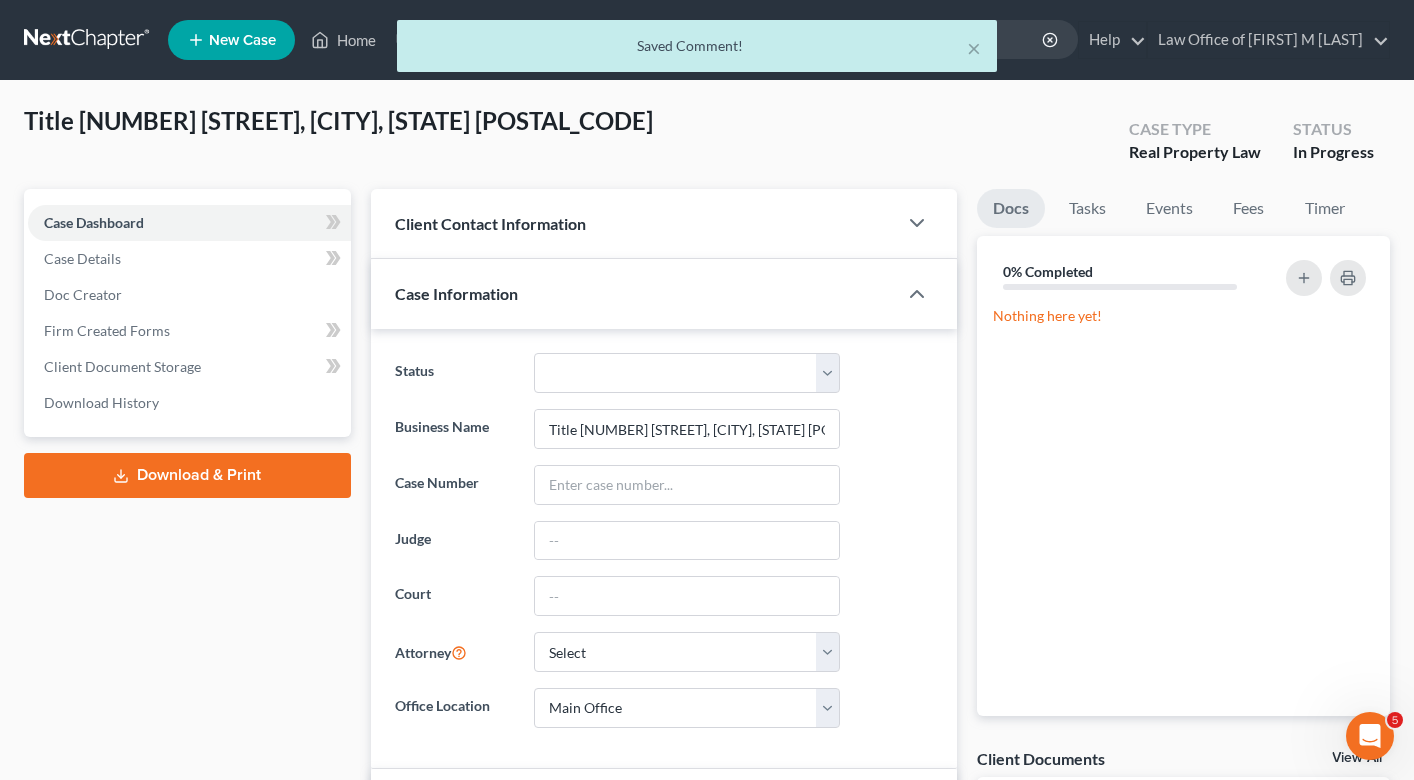 click on "×                     Saved Comment!" at bounding box center [697, 51] 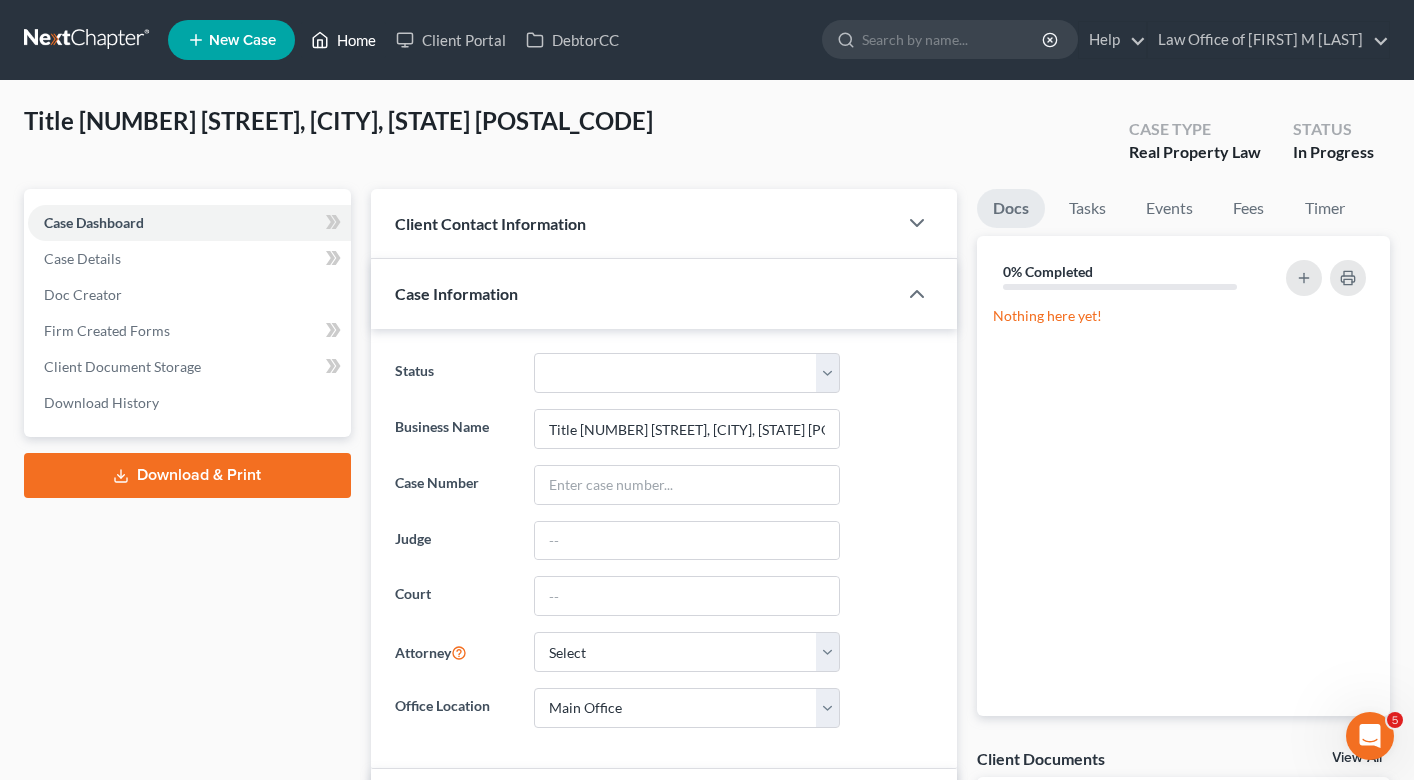 click on "Home" at bounding box center (343, 40) 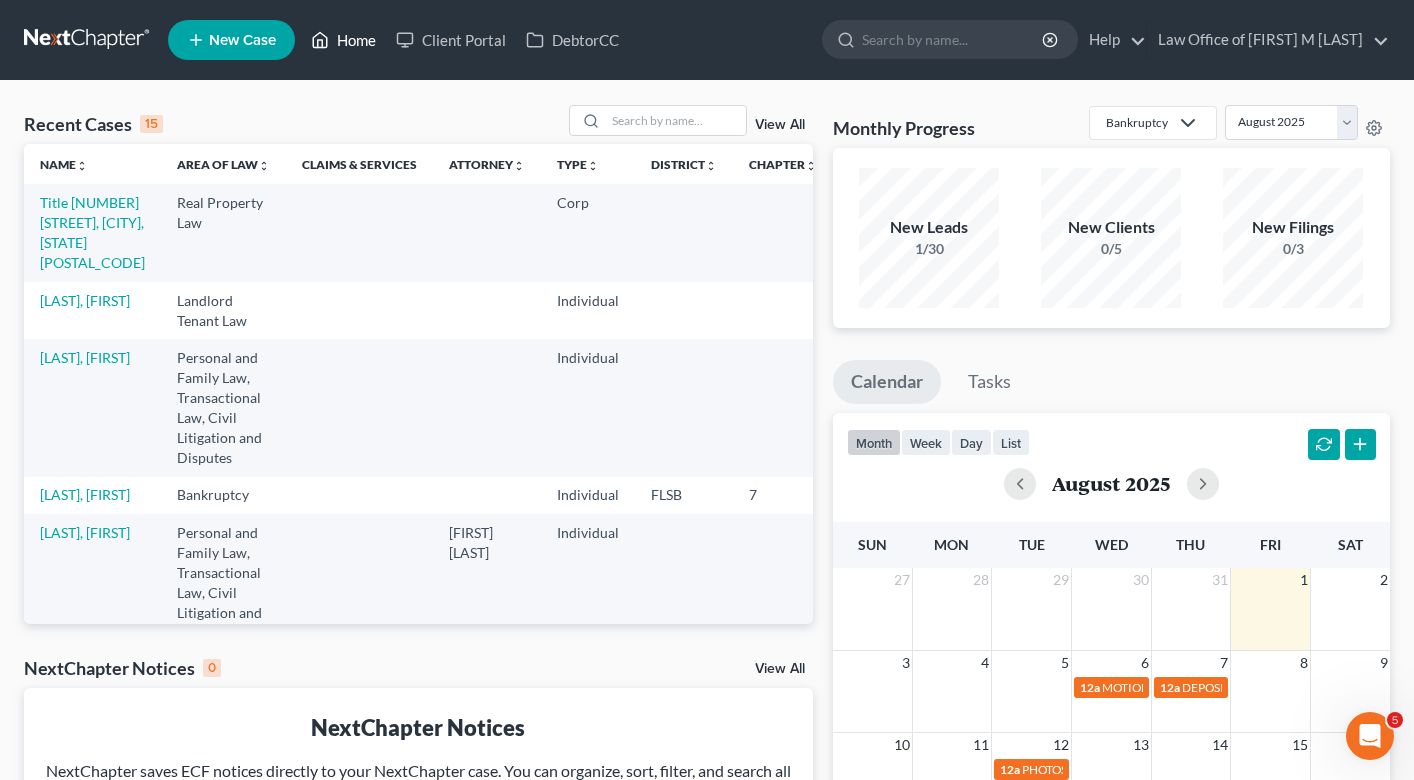 click on "Home" at bounding box center (343, 40) 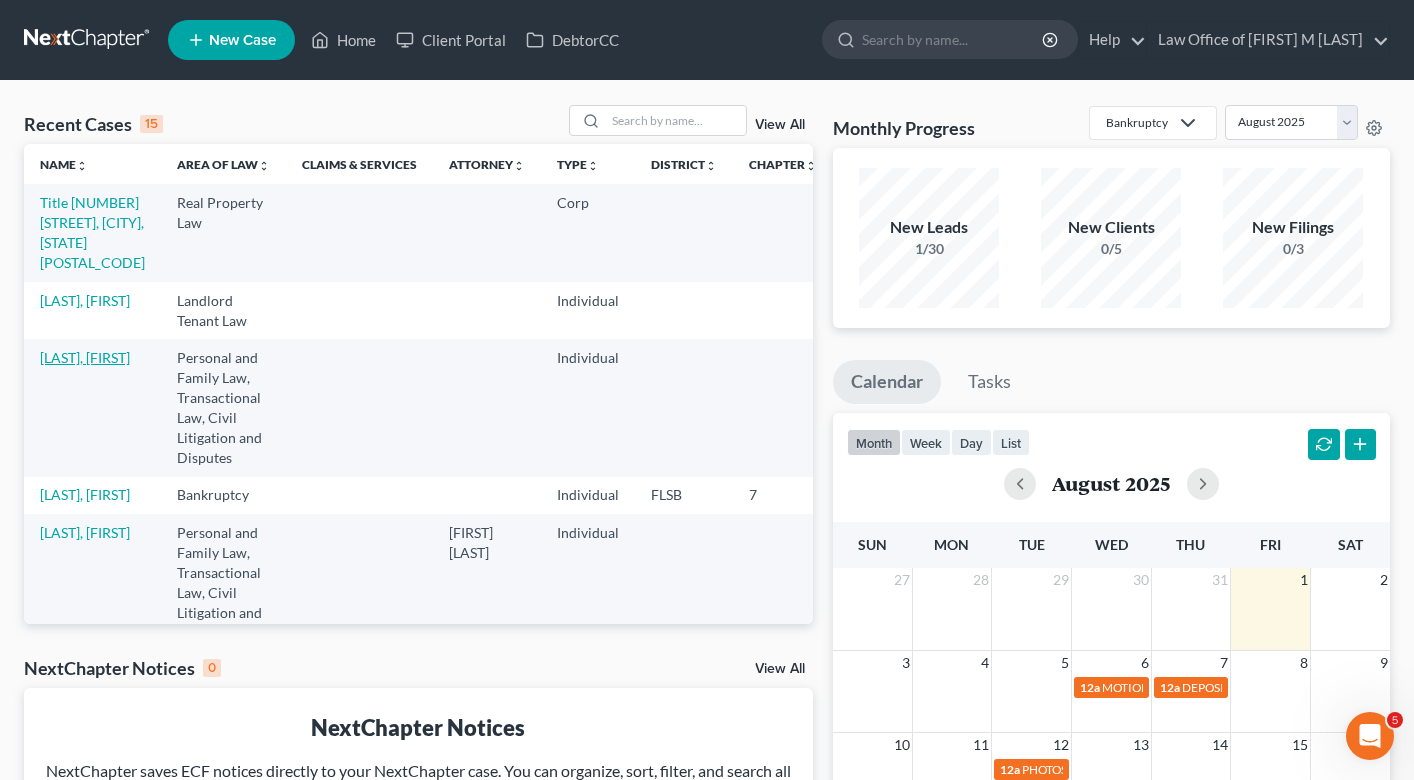 click on "[LAST], [FIRST]" at bounding box center (85, 357) 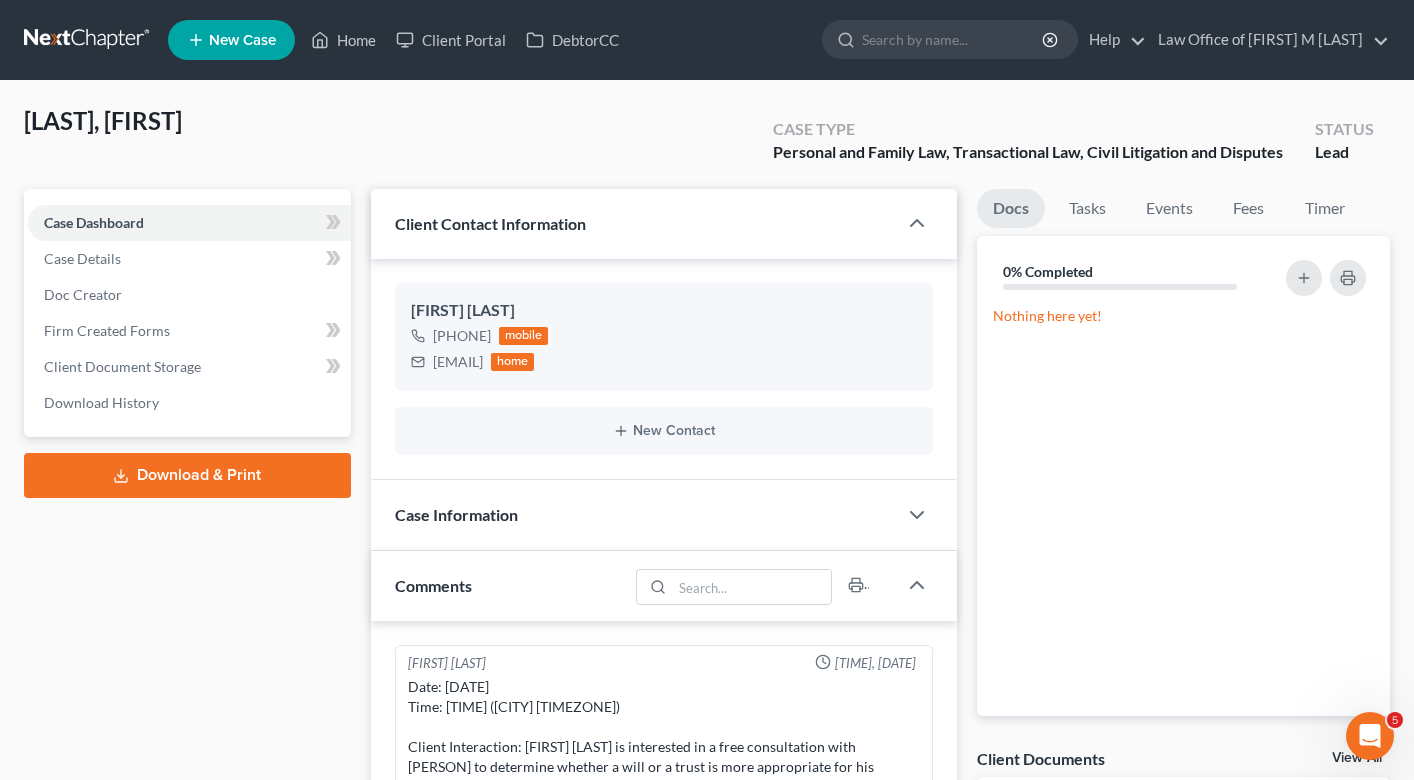 scroll, scrollTop: 125, scrollLeft: 0, axis: vertical 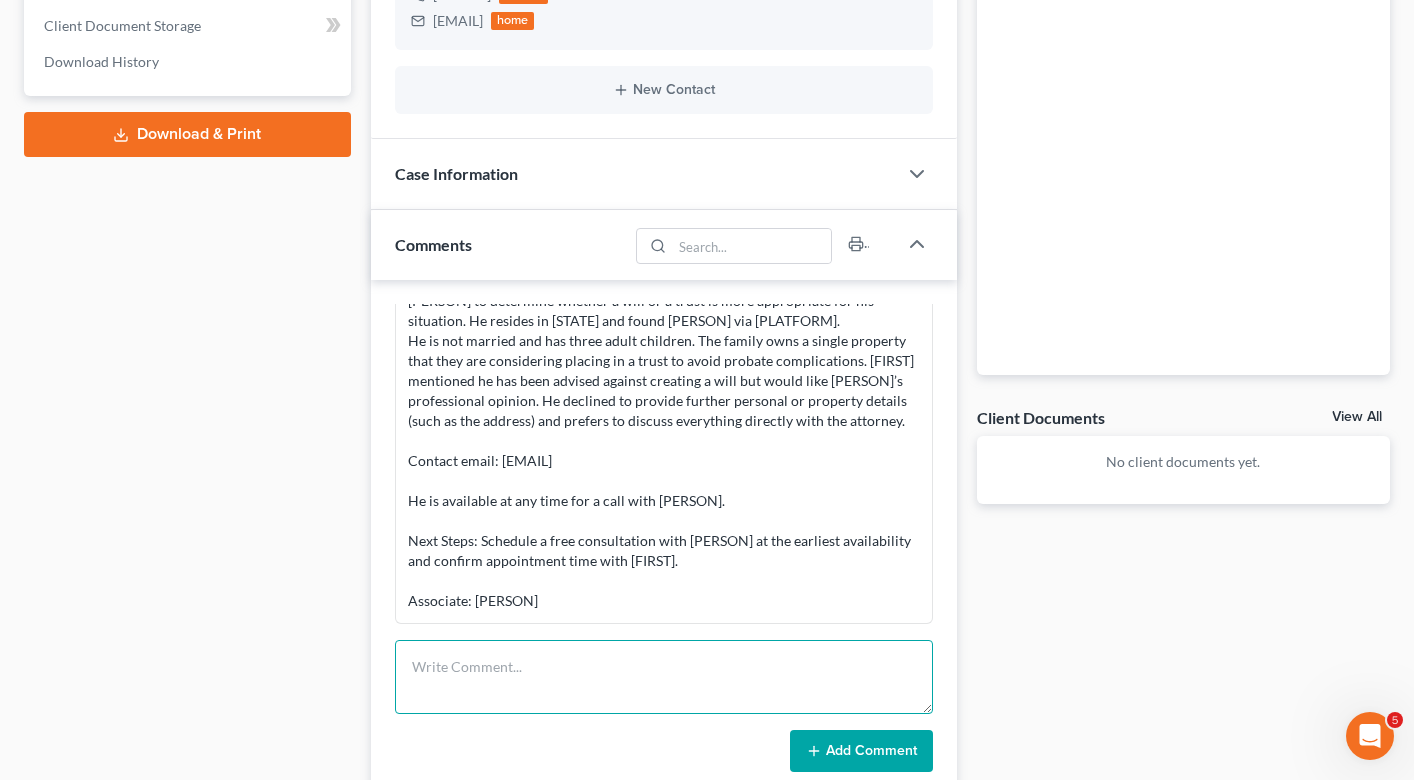 click at bounding box center [664, 677] 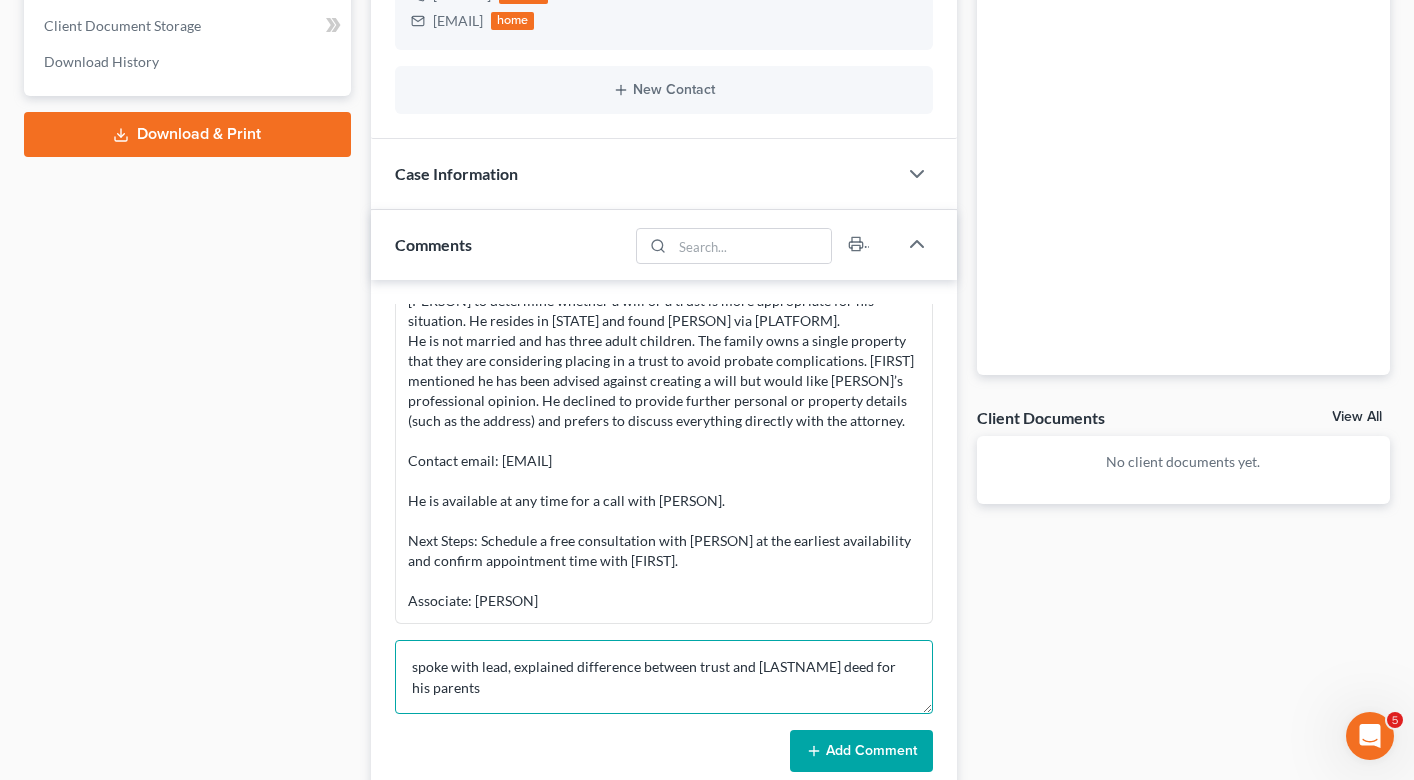 type on "spoke with lead, explained difference between trust and [LASTNAME] deed for his parents" 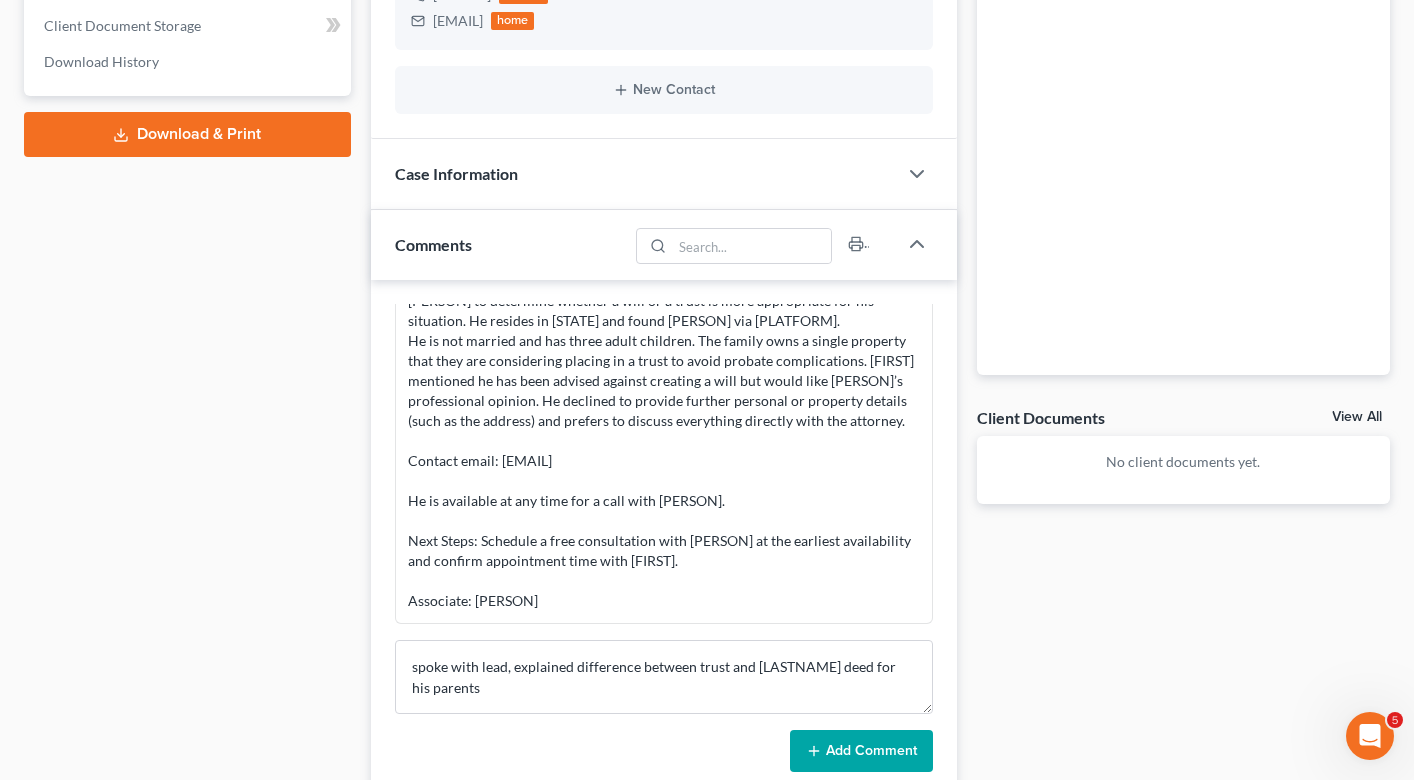 click on "Add Comment" at bounding box center (861, 751) 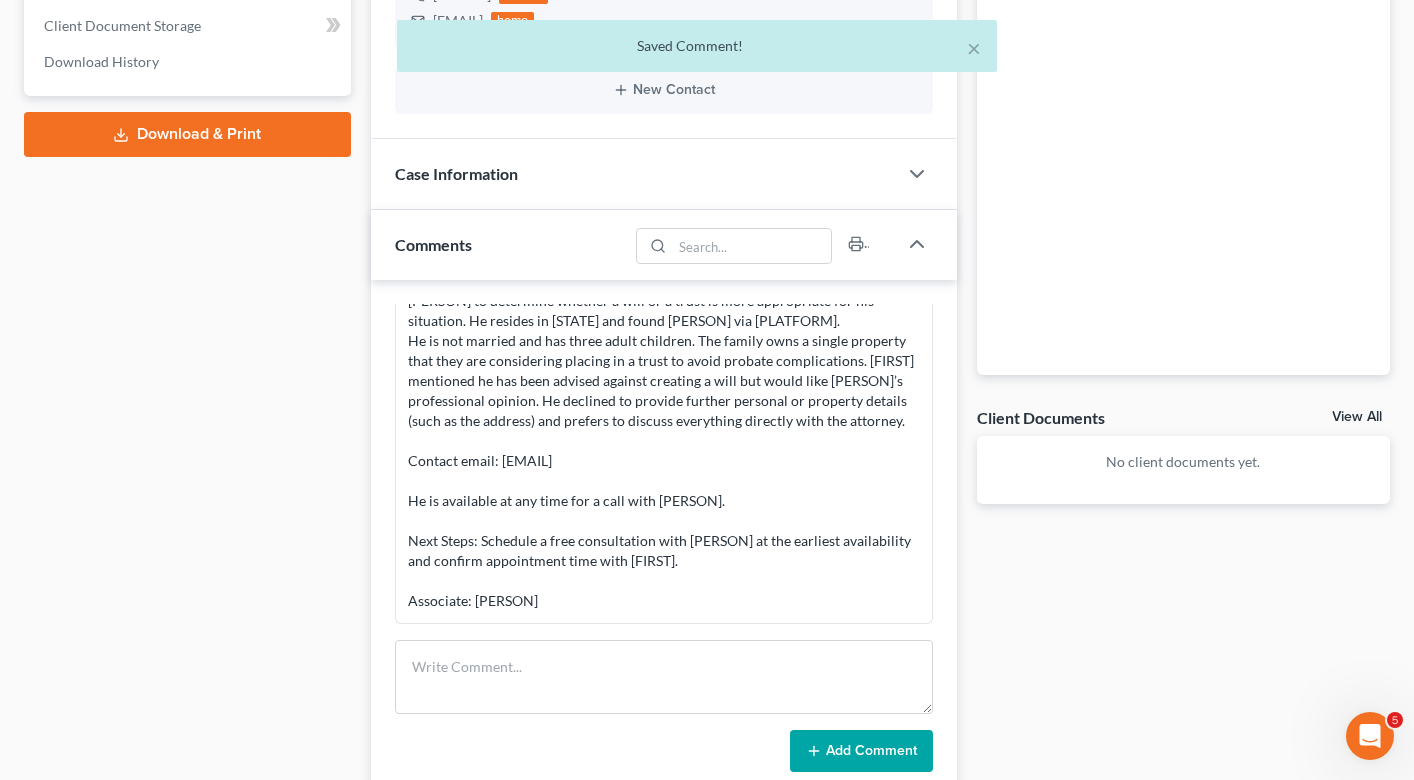 scroll, scrollTop: 219, scrollLeft: 0, axis: vertical 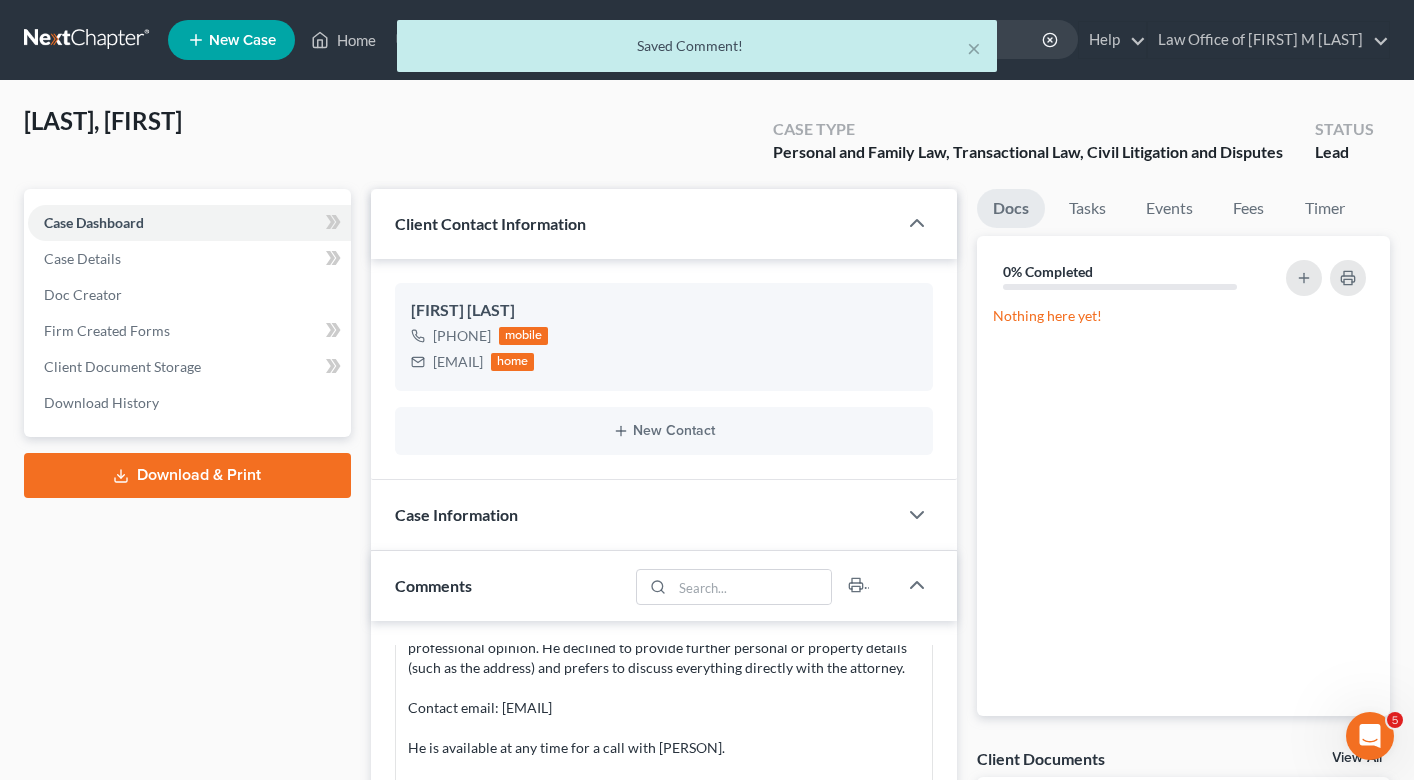 click on "×                     Saved Comment!" at bounding box center (697, 51) 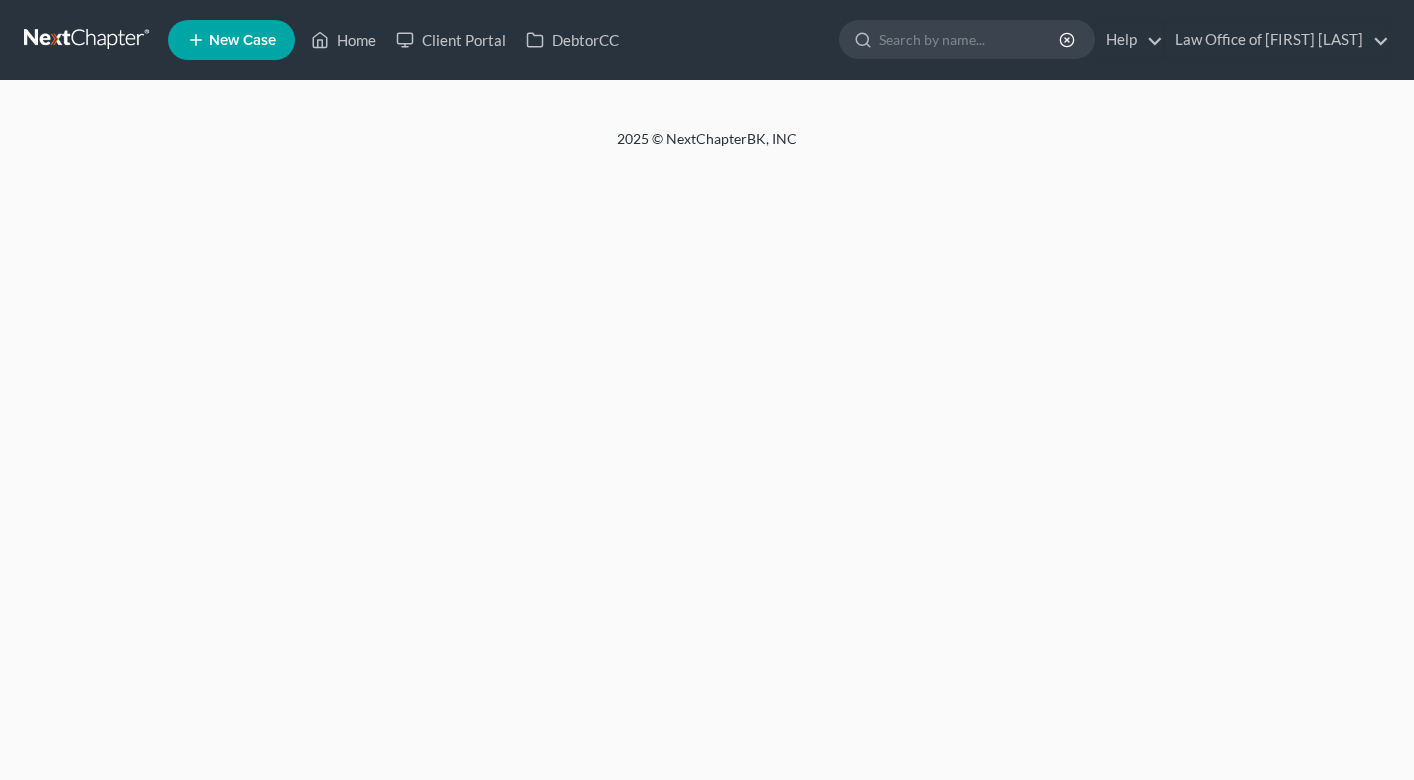 scroll, scrollTop: 0, scrollLeft: 0, axis: both 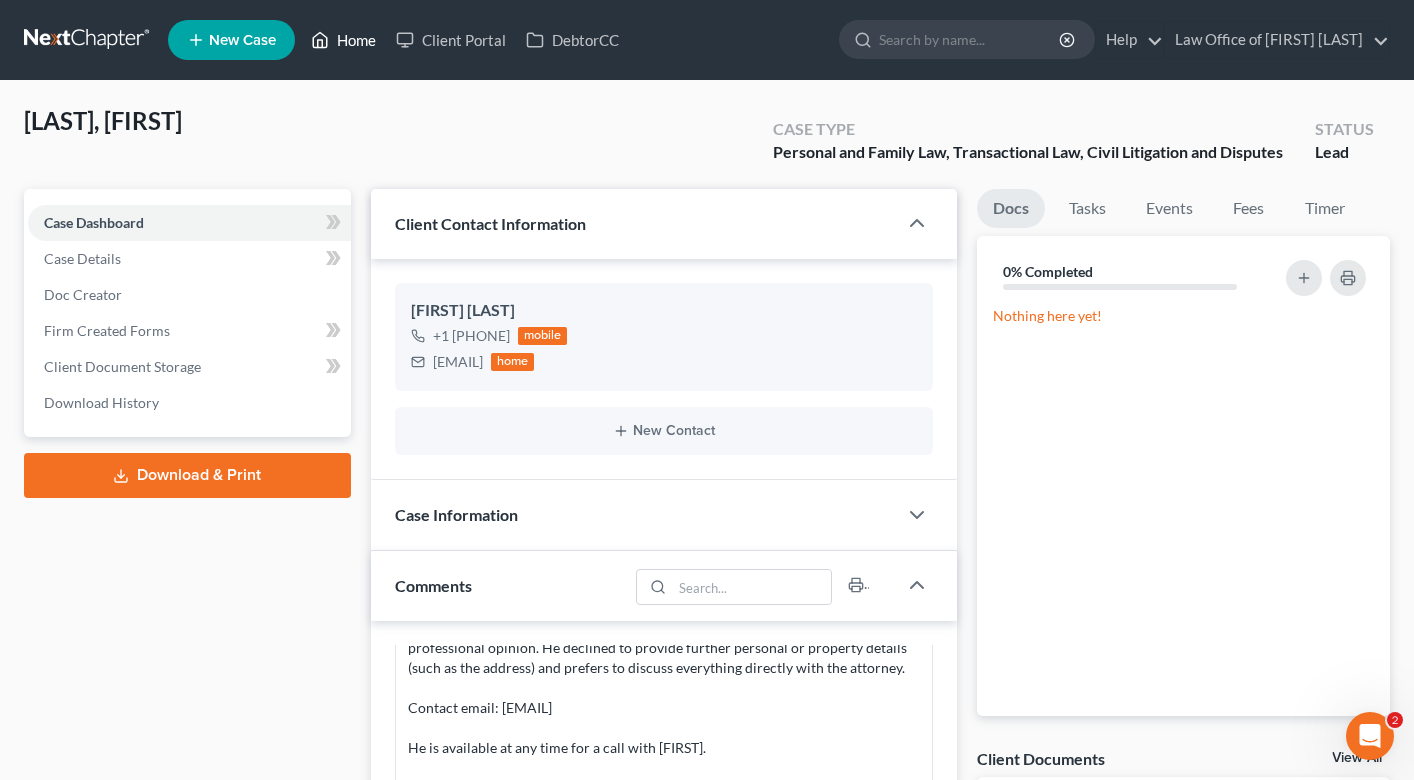 click on "Home" at bounding box center [343, 40] 